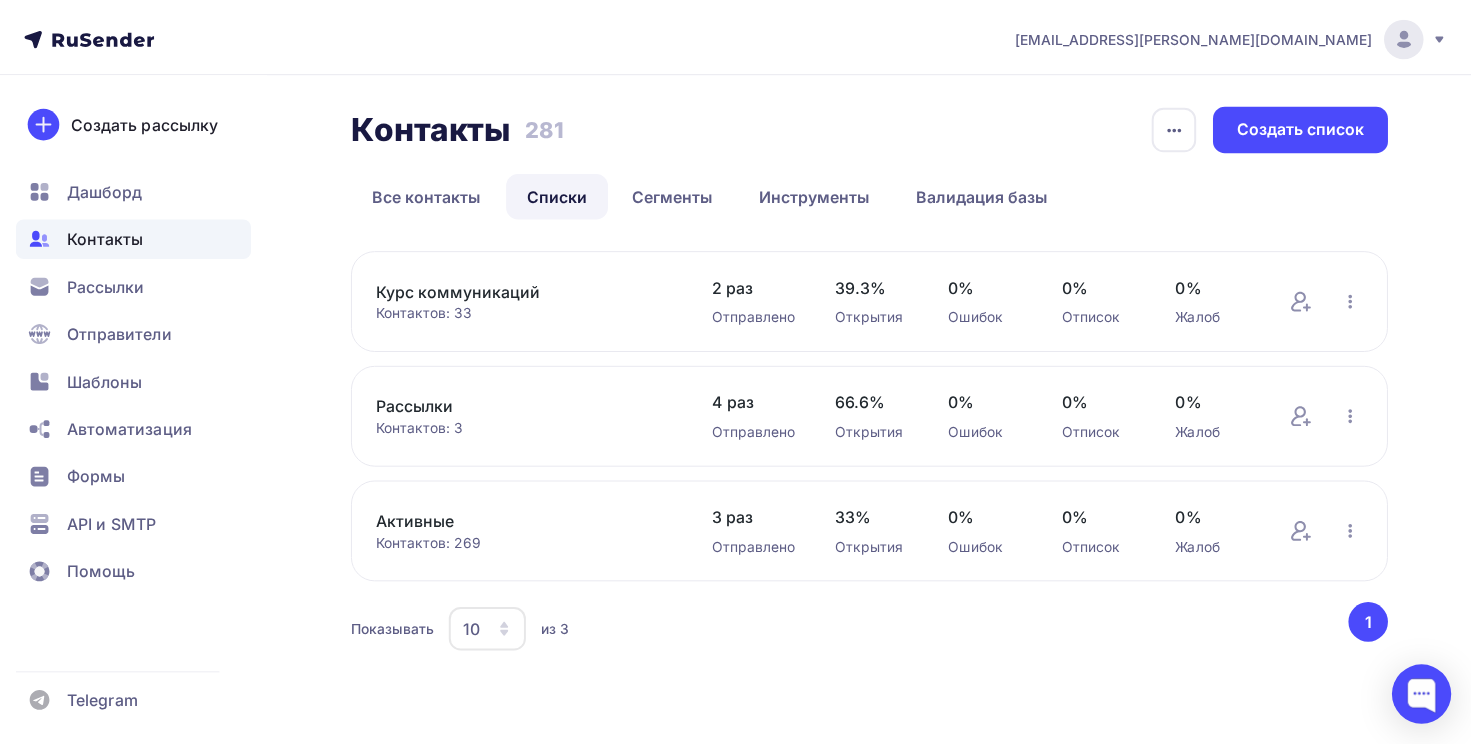 scroll, scrollTop: 0, scrollLeft: 0, axis: both 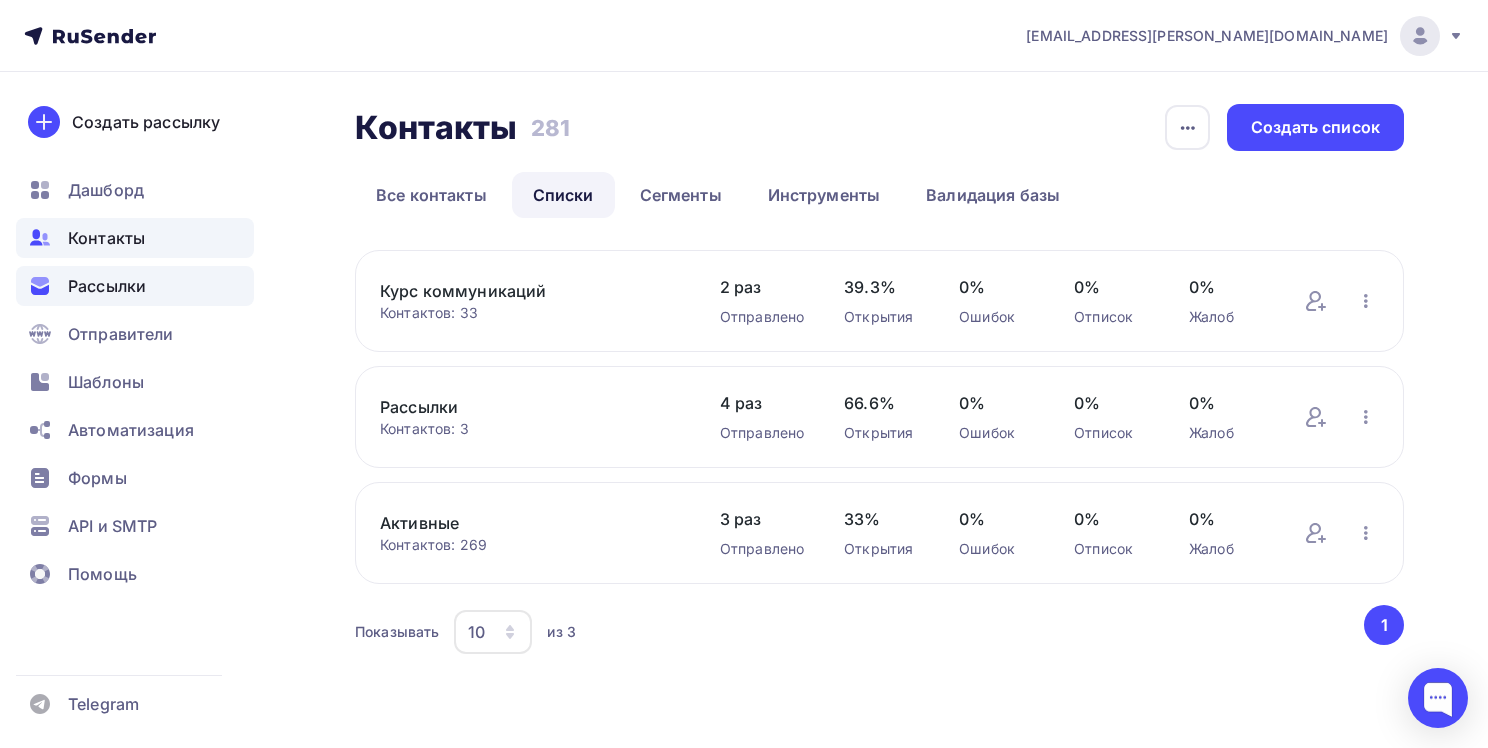 click on "Рассылки" at bounding box center [107, 286] 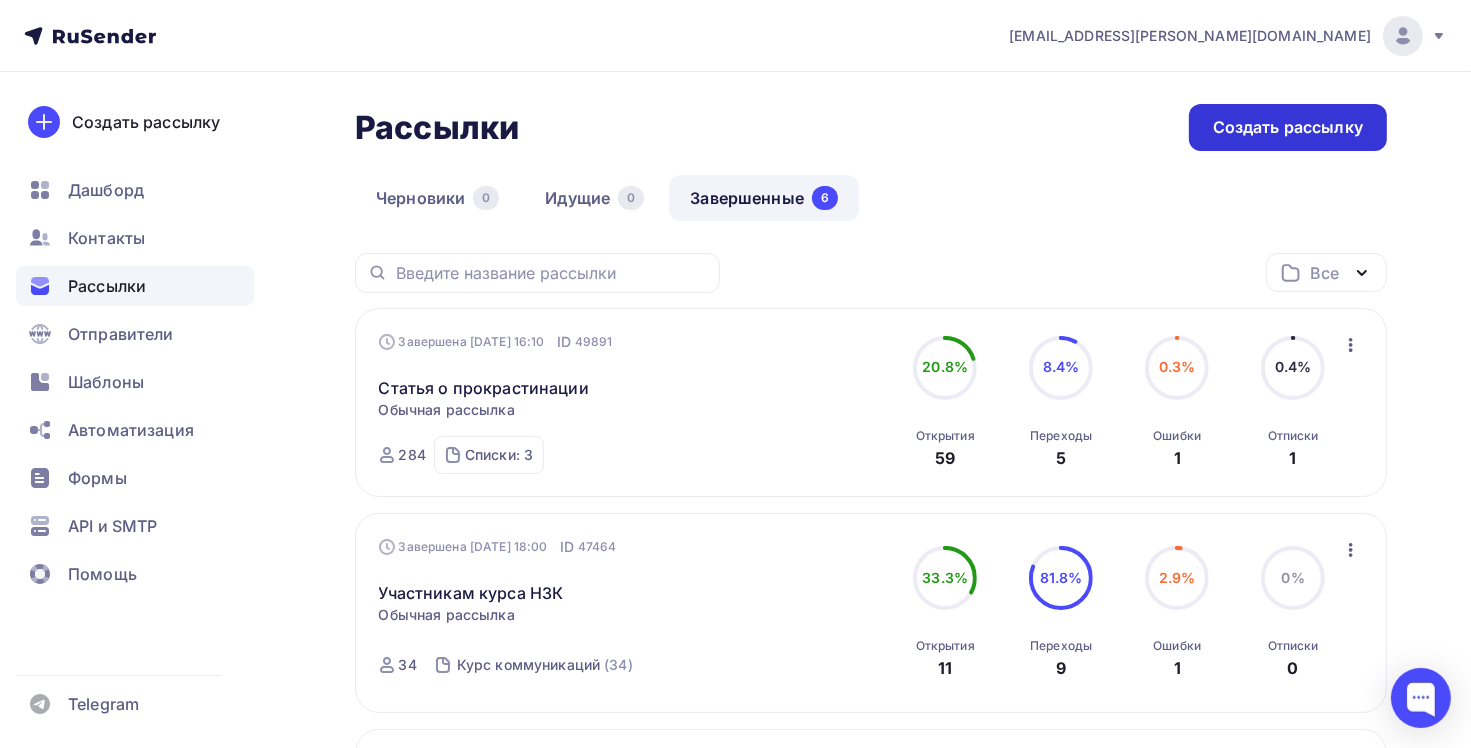 click on "Создать рассылку" at bounding box center [1288, 127] 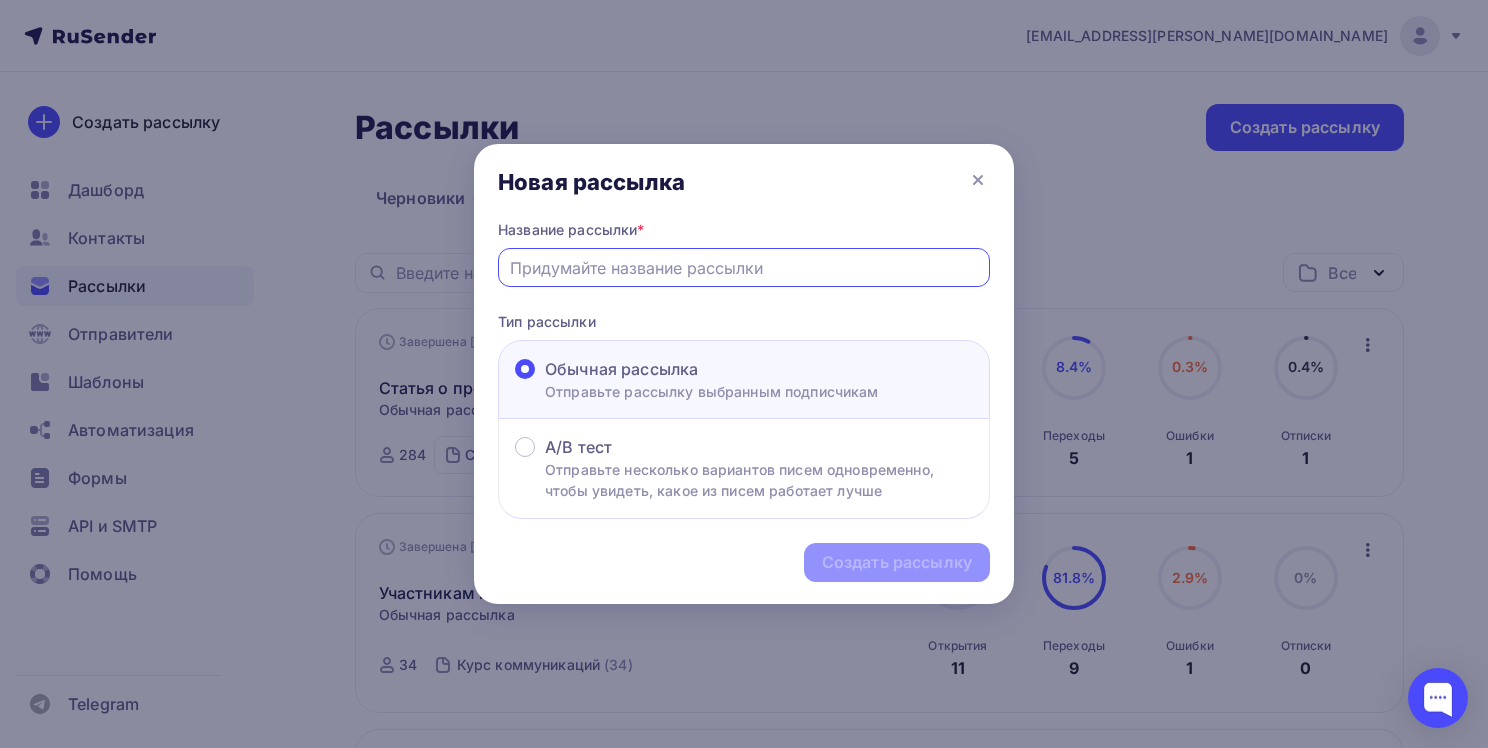 click at bounding box center [744, 268] 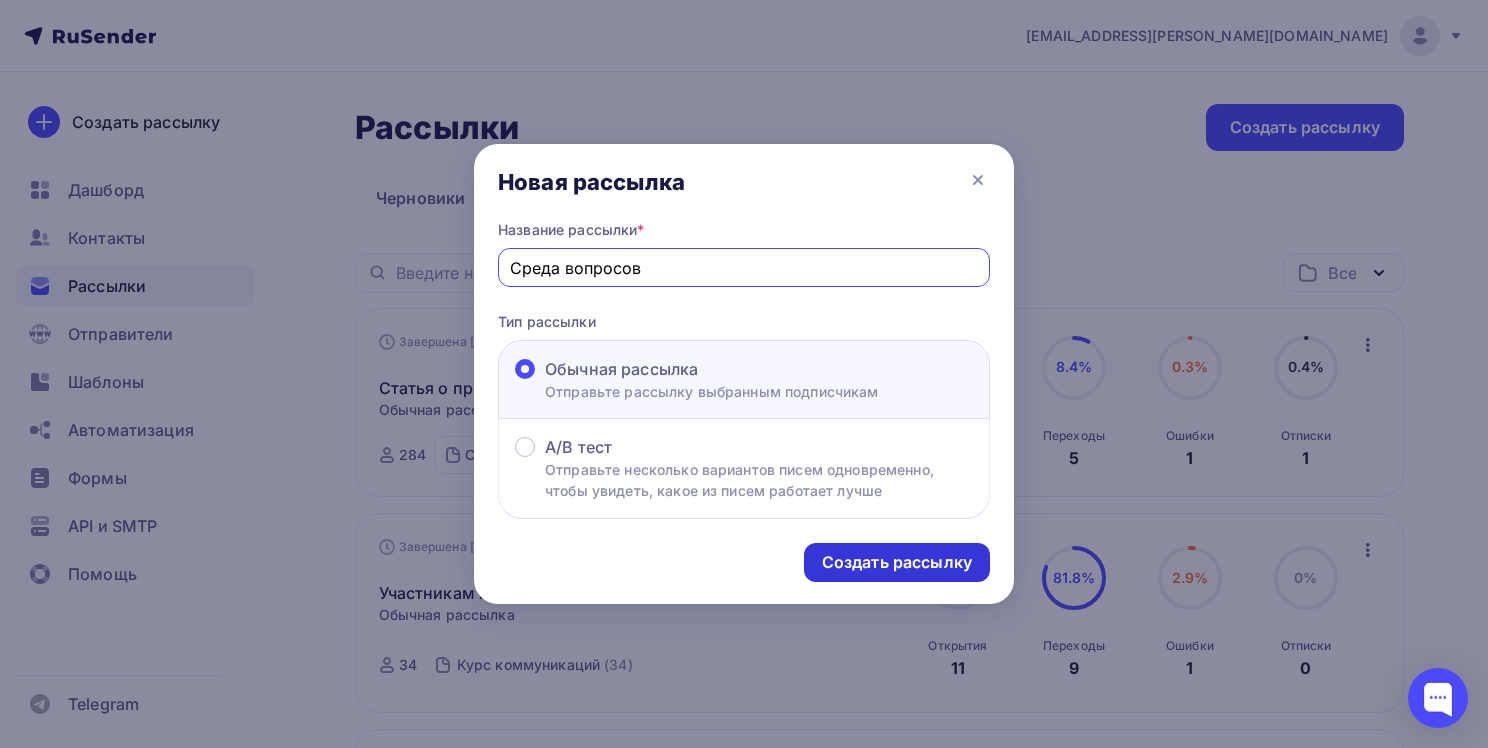 type on "Среда вопросов" 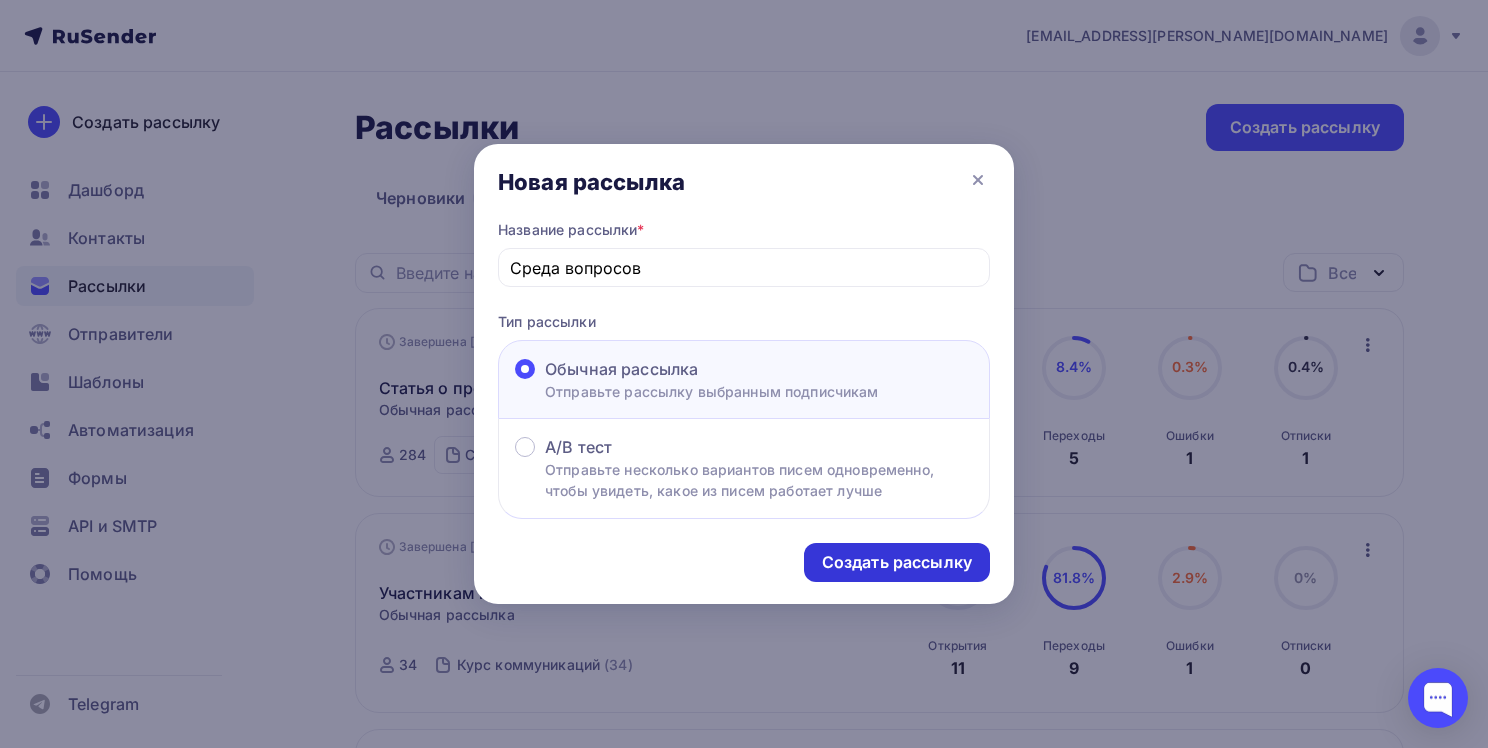 click on "Создать рассылку" at bounding box center (897, 562) 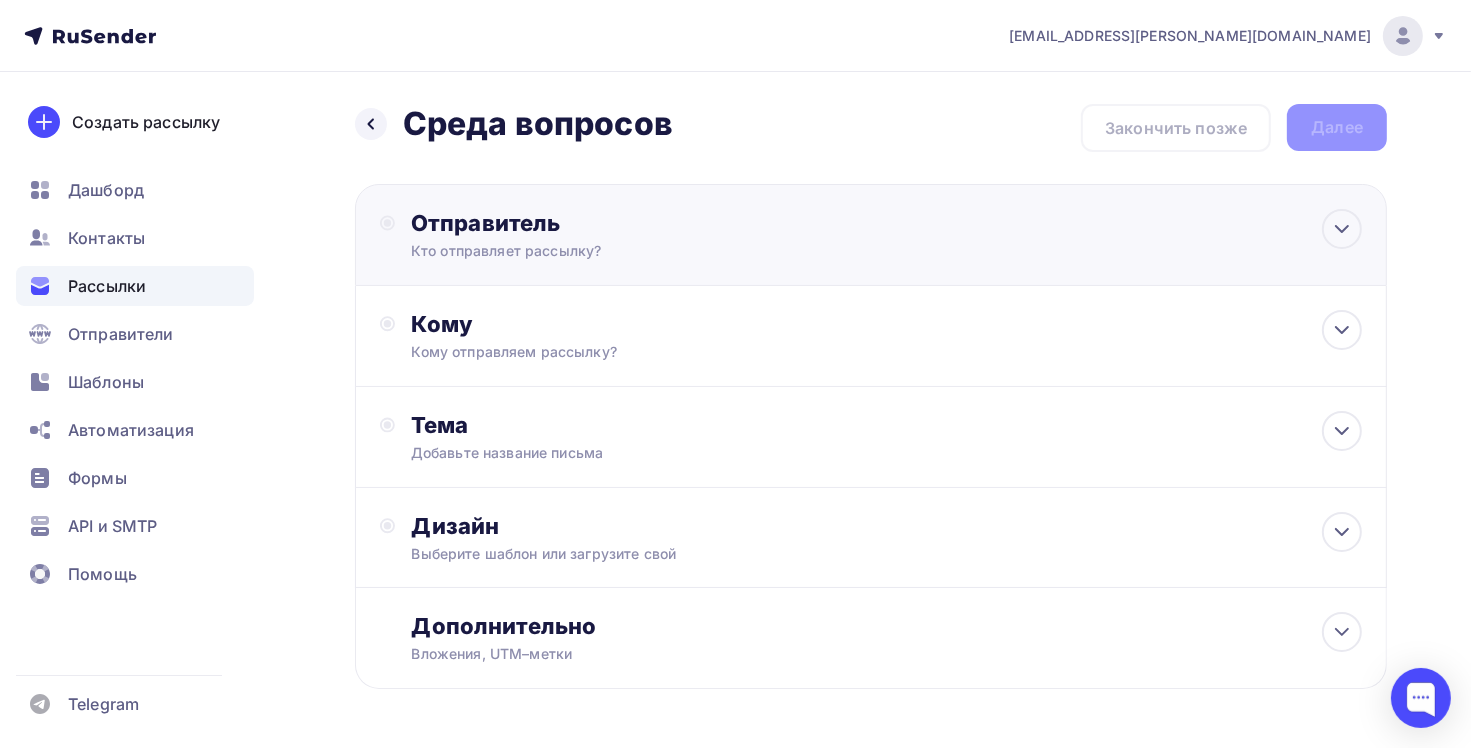 click on "Кто отправляет рассылку?" at bounding box center (606, 251) 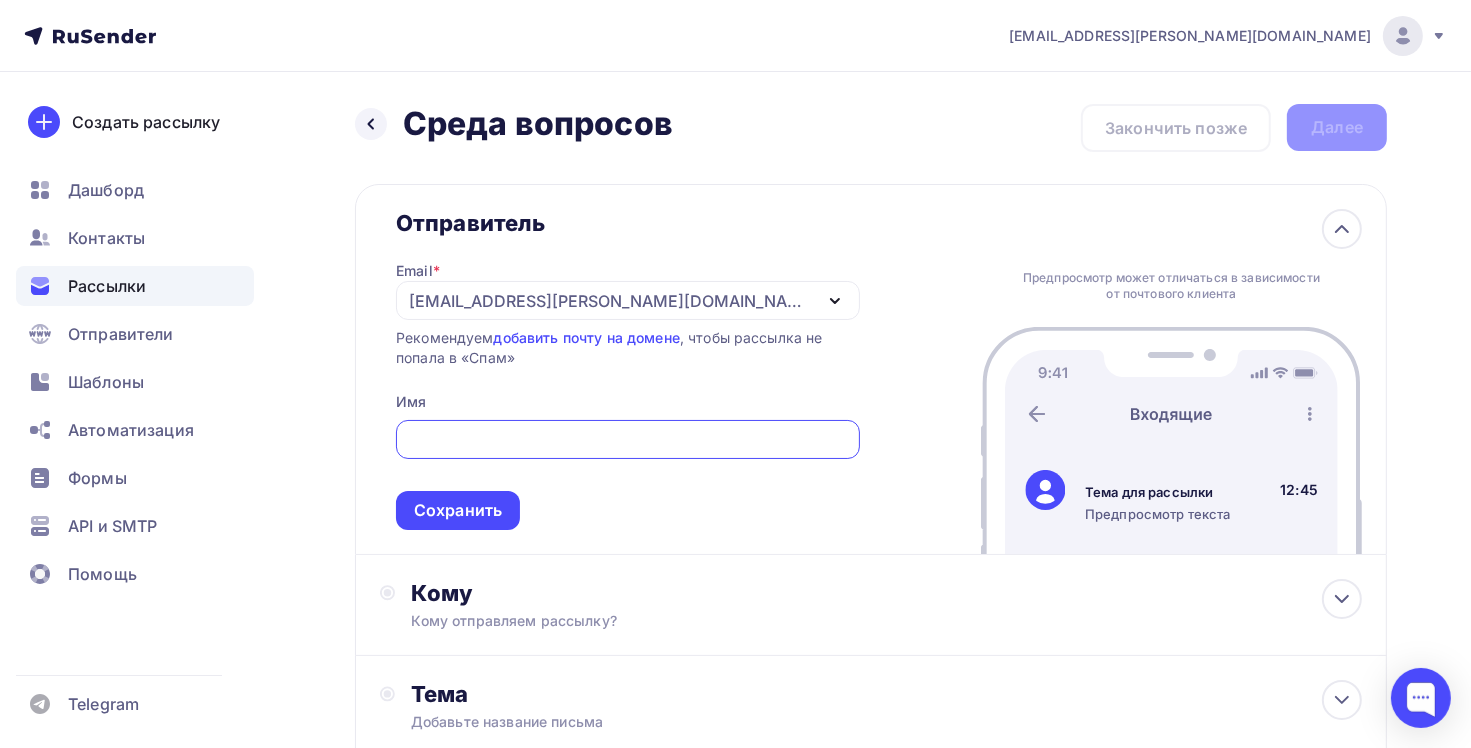 scroll, scrollTop: 0, scrollLeft: 0, axis: both 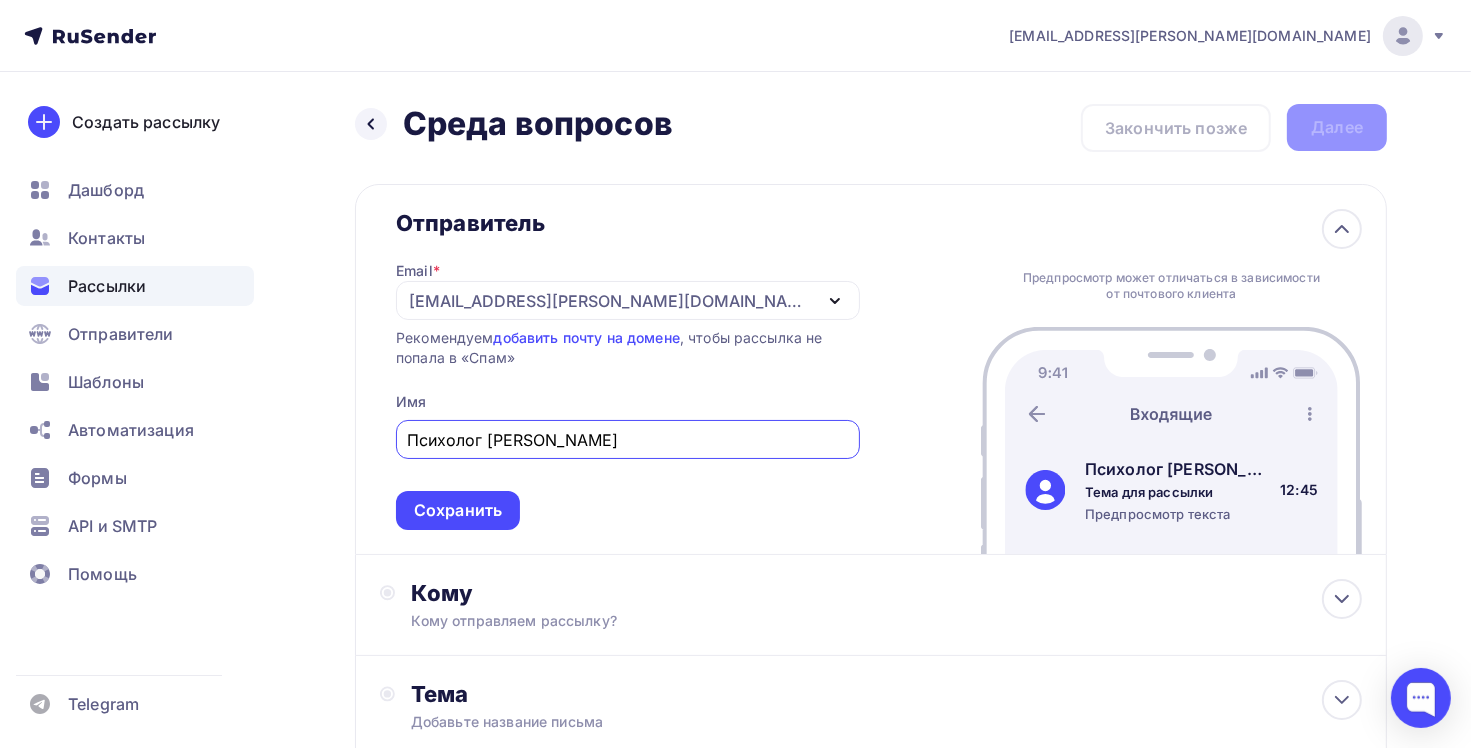 click on "Психолог [PERSON_NAME]" at bounding box center (628, 440) 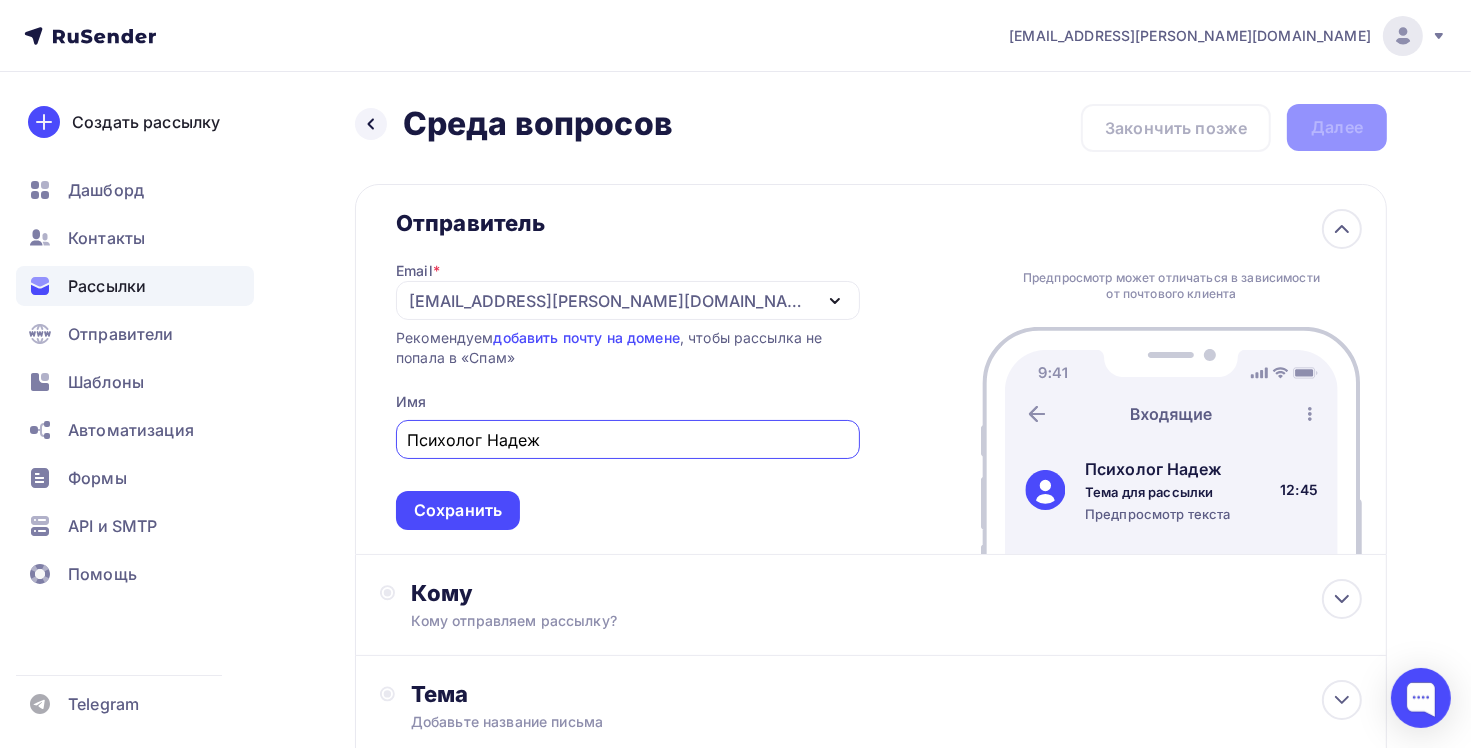 click on "Психолог Надеж" at bounding box center [628, 440] 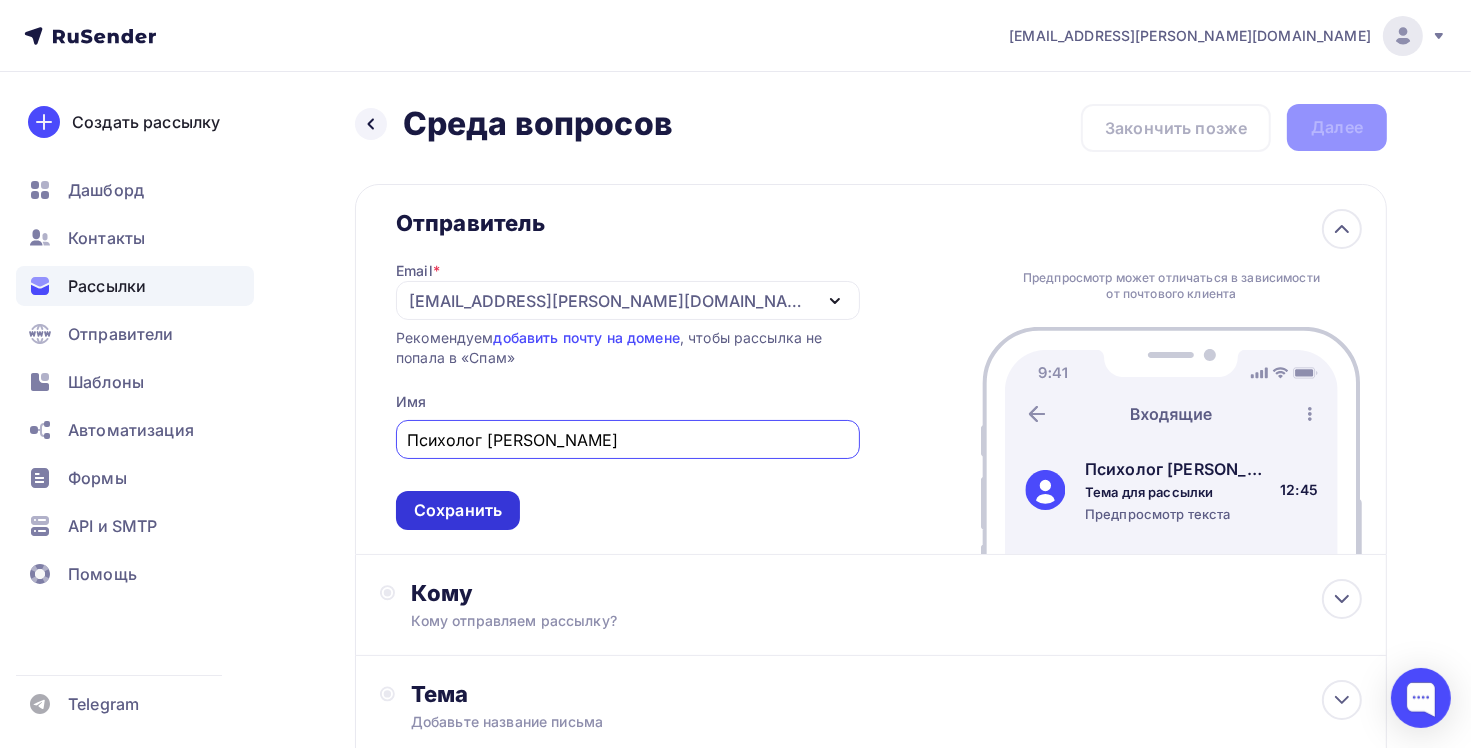type on "Психолог [PERSON_NAME]" 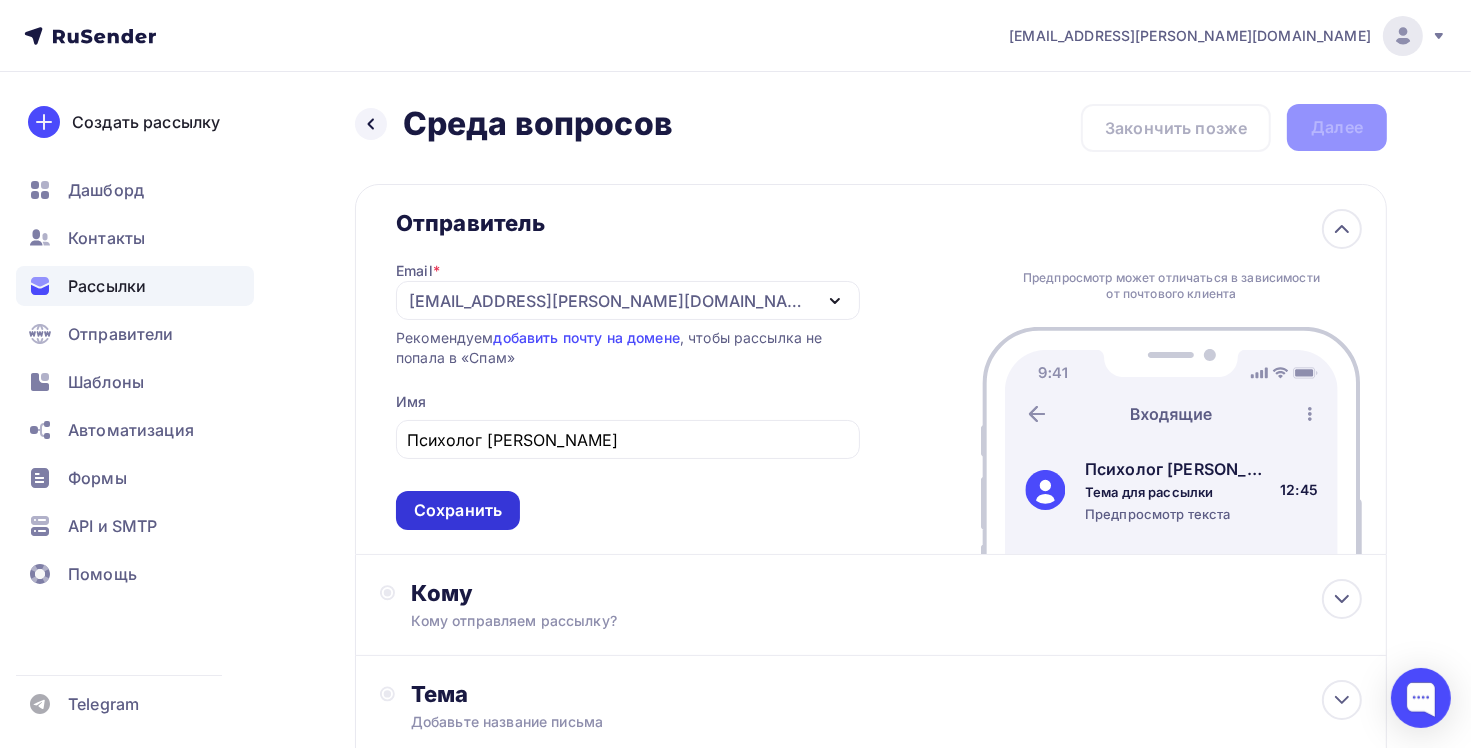 click on "Сохранить" at bounding box center [458, 510] 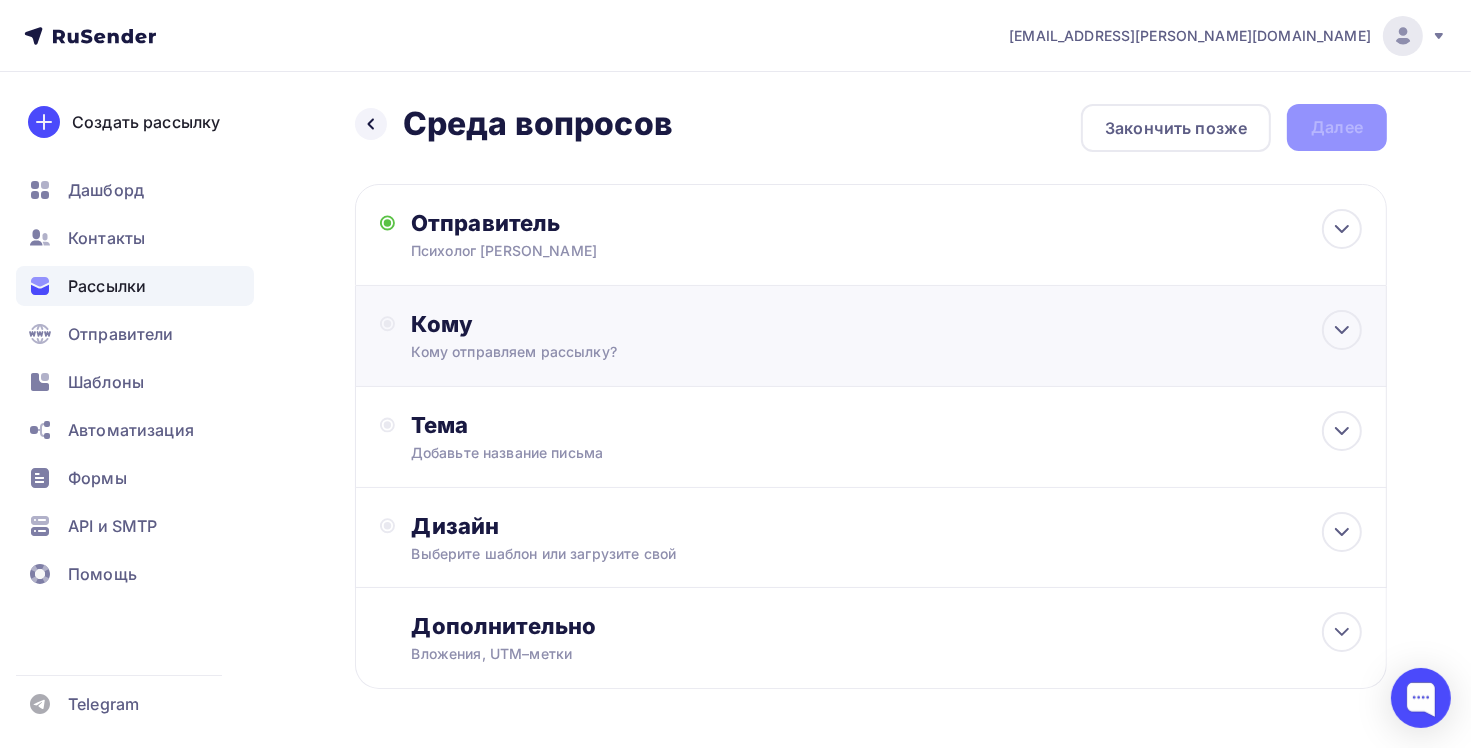 click on "Кому
Кому отправляем рассылку?
Списки получателей
Выберите список
Все списки
id
Курс коммуникаций
(33)
#23159
Рассылки
(3)
#23096
Активные
(269)
#23061
Добавить список
Добавить сегментацию
Получателей:
0
Сохранить" at bounding box center [871, 336] 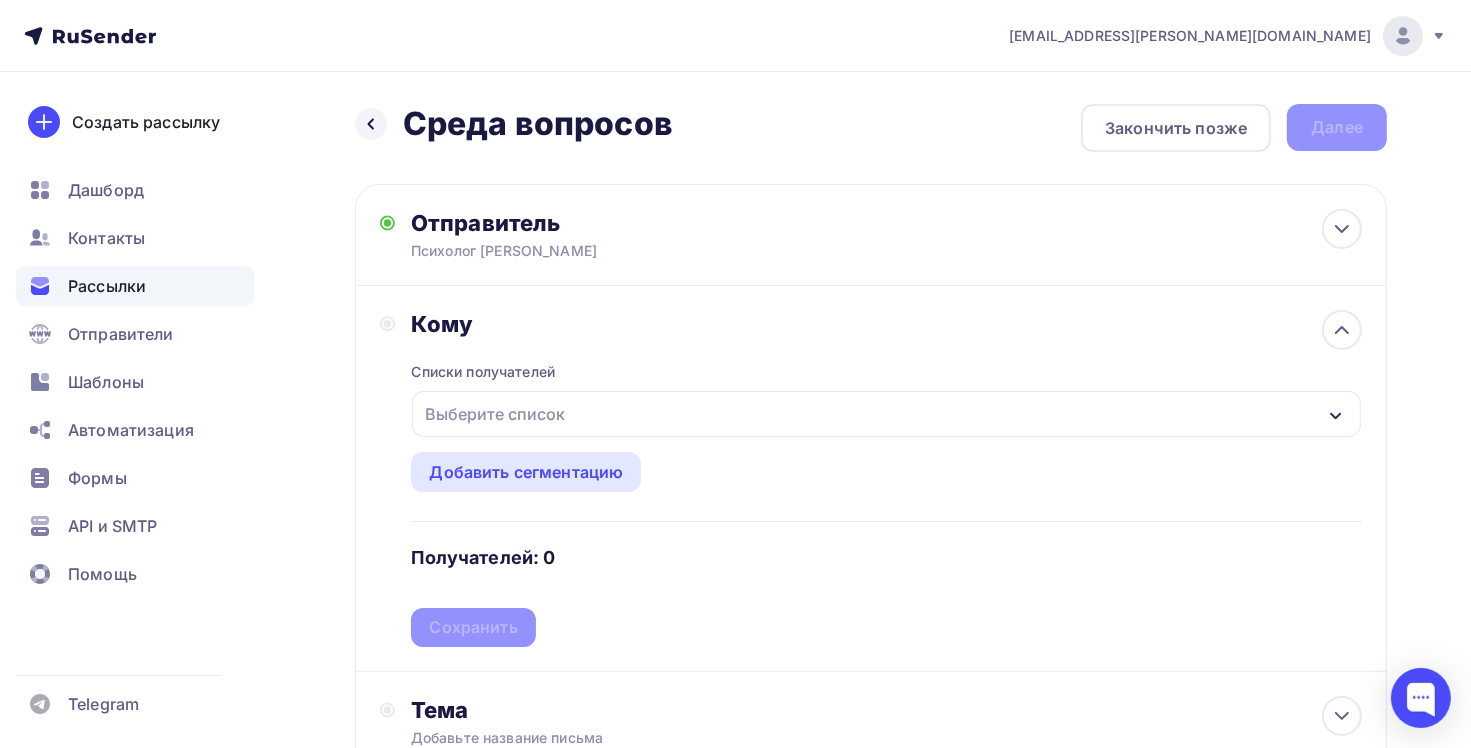 click on "Выберите список" at bounding box center (495, 414) 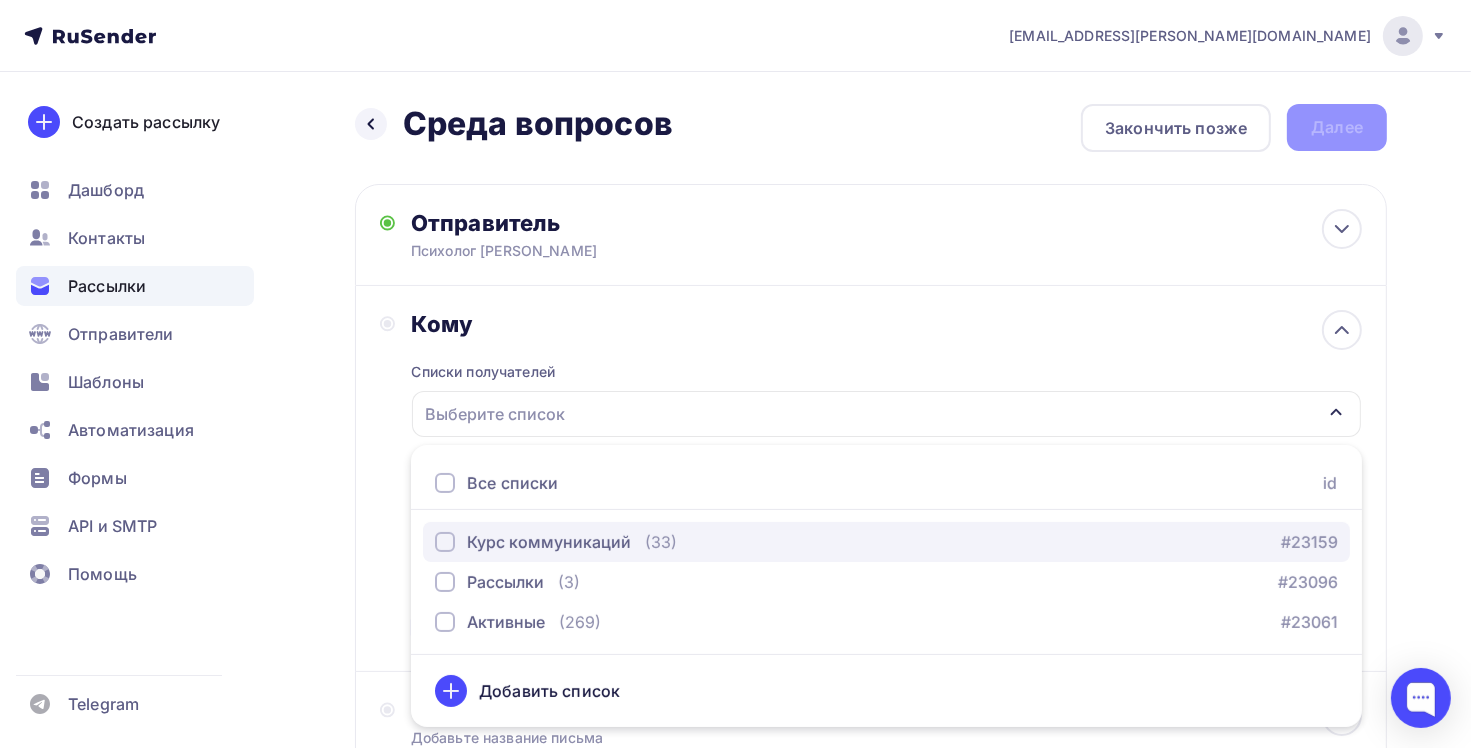 click at bounding box center [445, 542] 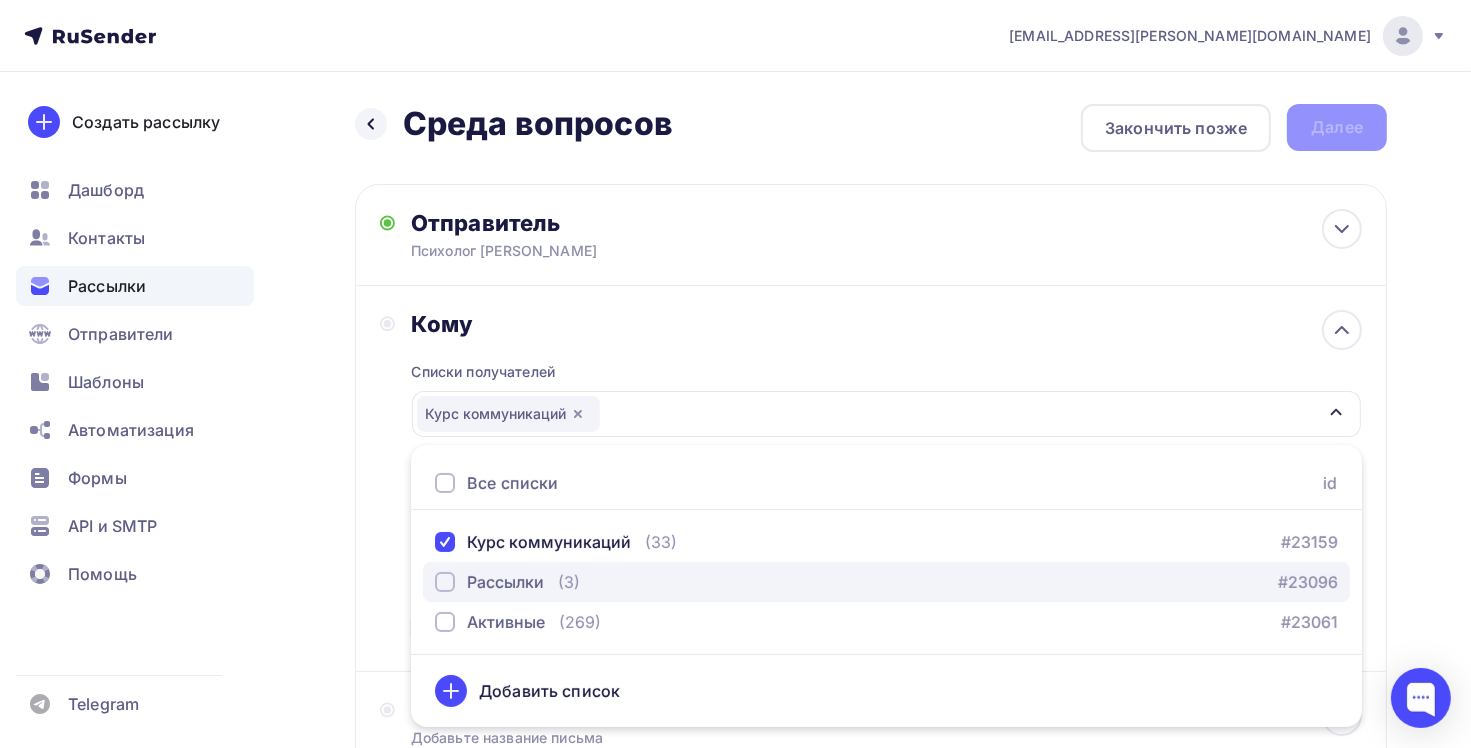 click at bounding box center (445, 582) 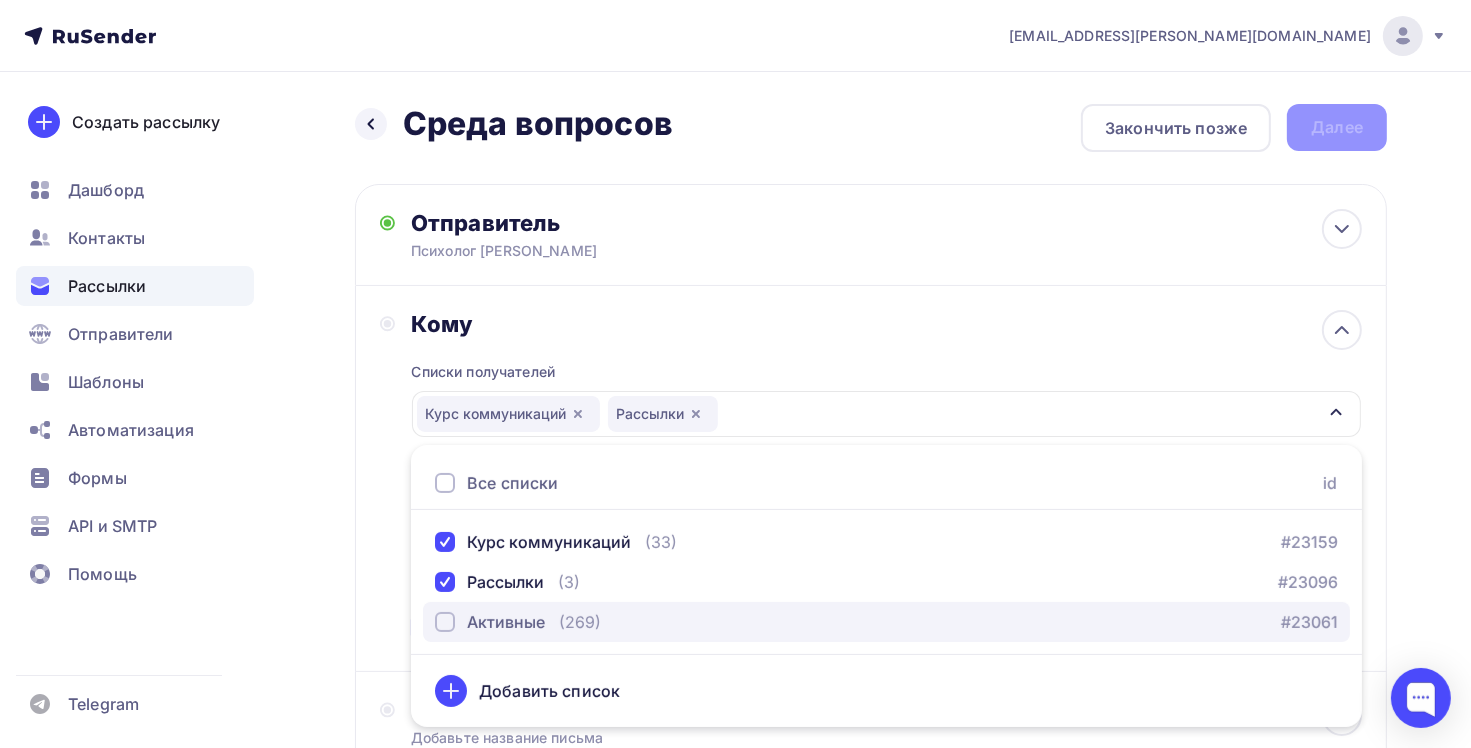 click at bounding box center [445, 622] 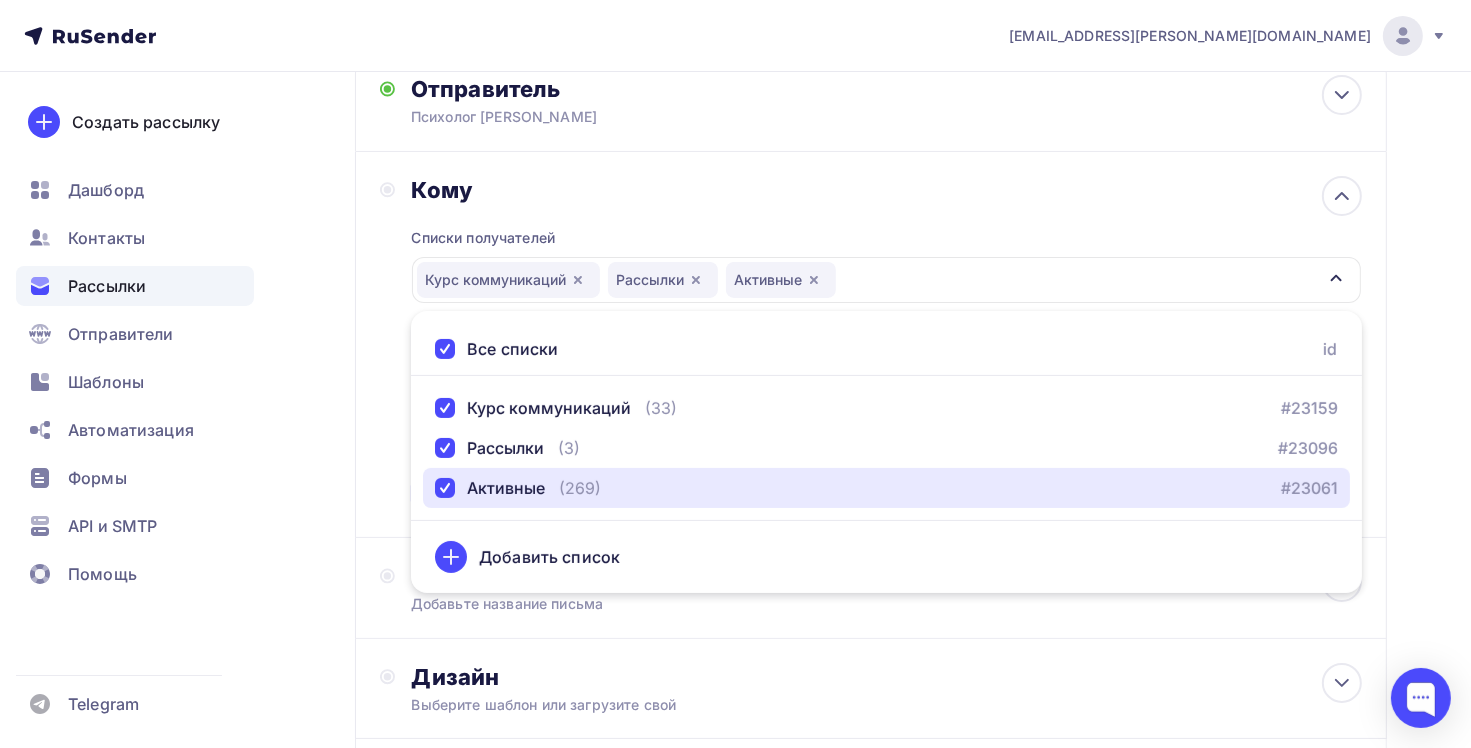 scroll, scrollTop: 200, scrollLeft: 0, axis: vertical 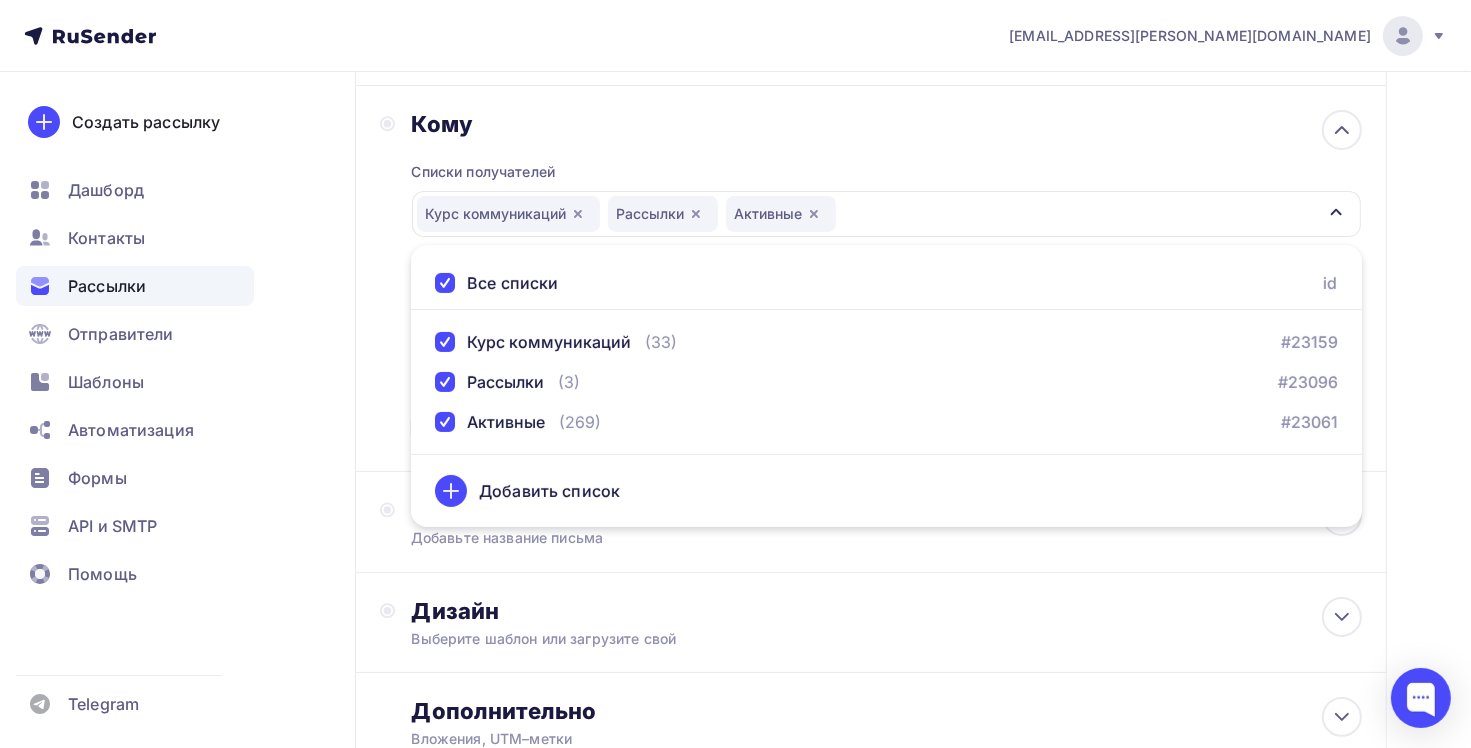 click on "Назад
Среда вопросов
Среда вопросов
Закончить позже
Далее
Отправитель
Психолог [PERSON_NAME]
Email  *
[EMAIL_ADDRESS][PERSON_NAME][DOMAIN_NAME]
[EMAIL_ADDRESS][PERSON_NAME][DOMAIN_NAME]               Добавить отправителя
Рекомендуем  добавить почту на домене , чтобы рассылка не попала в «Спам»
Имя     Психолог [PERSON_NAME]             Сохранить
Предпросмотр может отличаться  в зависимости от почтового клиента
Психолог [PERSON_NAME]
12:45         Кому" at bounding box center (735, 387) 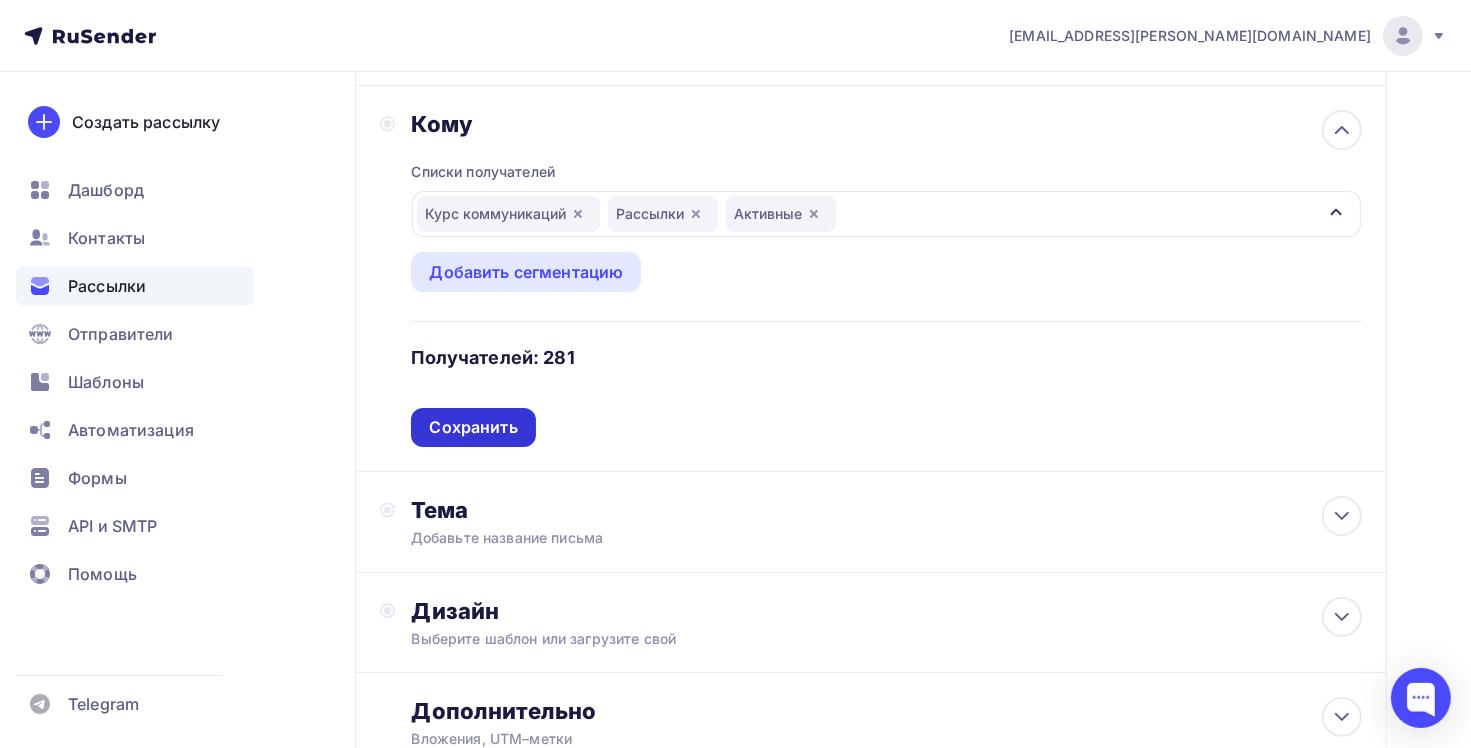 click on "Сохранить" at bounding box center (473, 427) 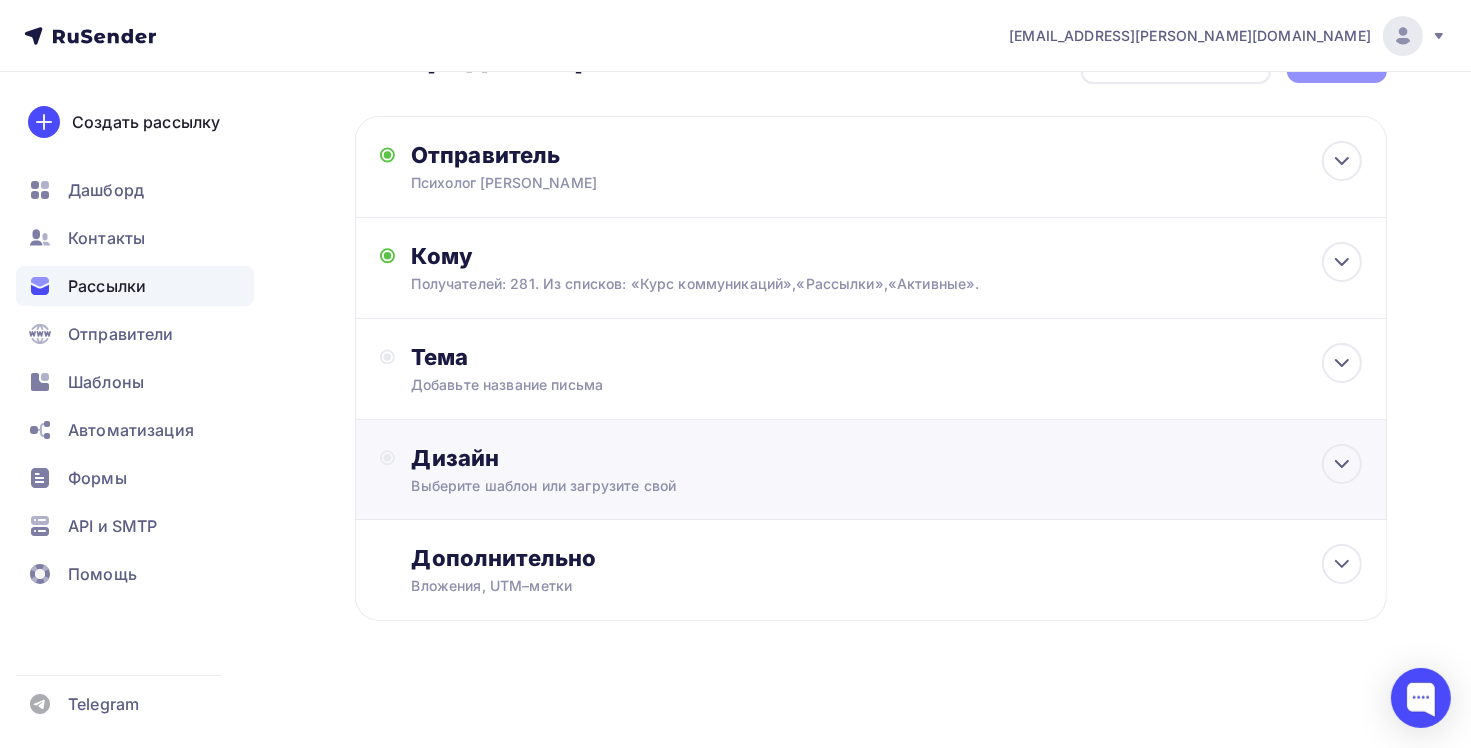 scroll, scrollTop: 68, scrollLeft: 0, axis: vertical 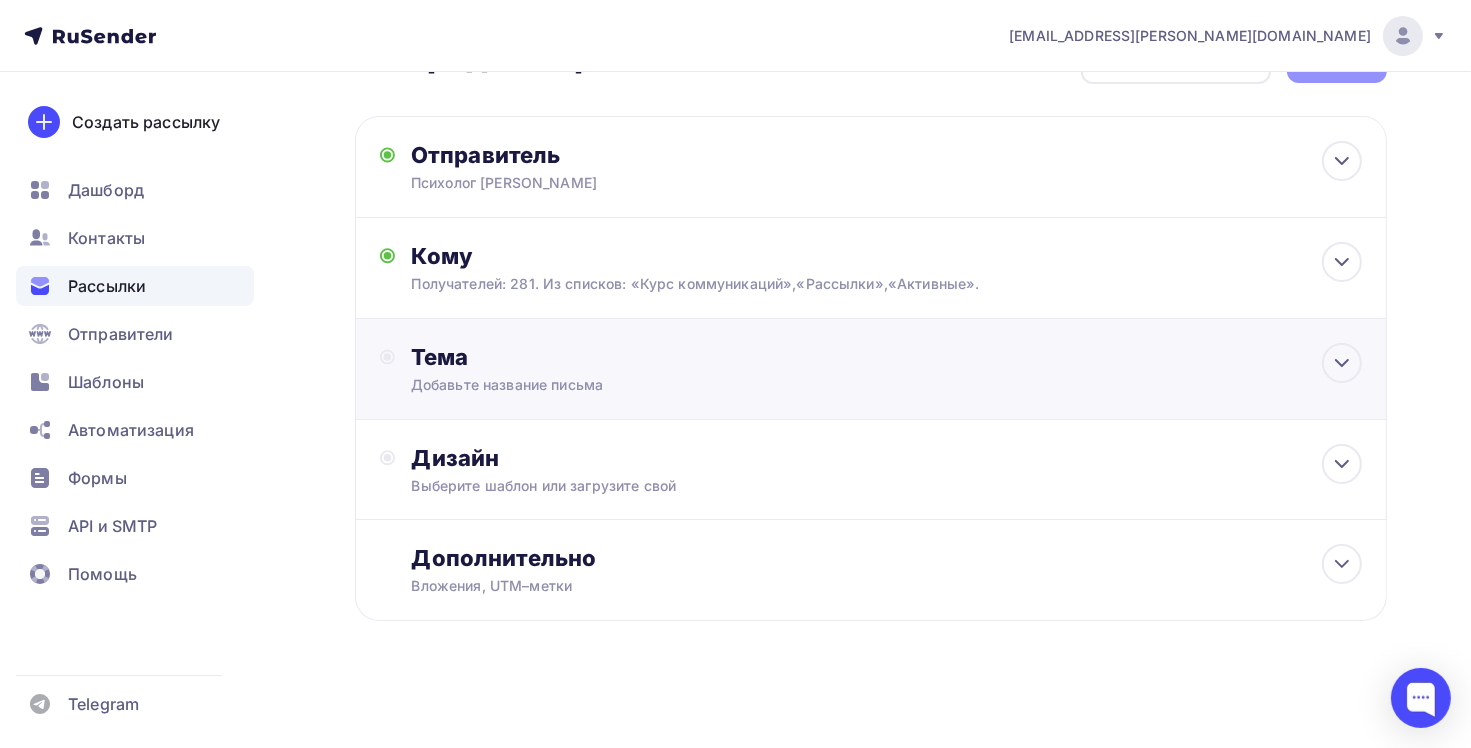click on "Добавьте название письма" at bounding box center [589, 385] 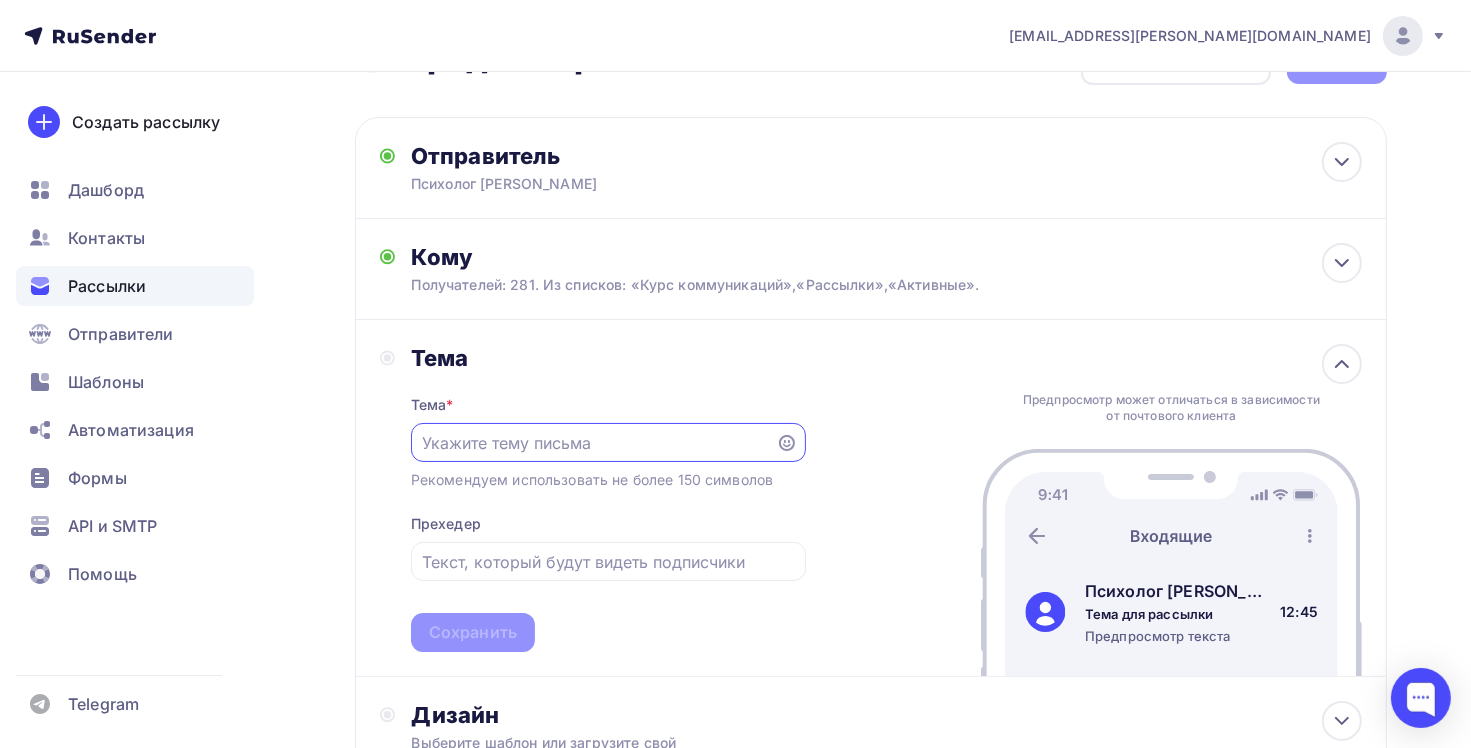 scroll, scrollTop: 0, scrollLeft: 0, axis: both 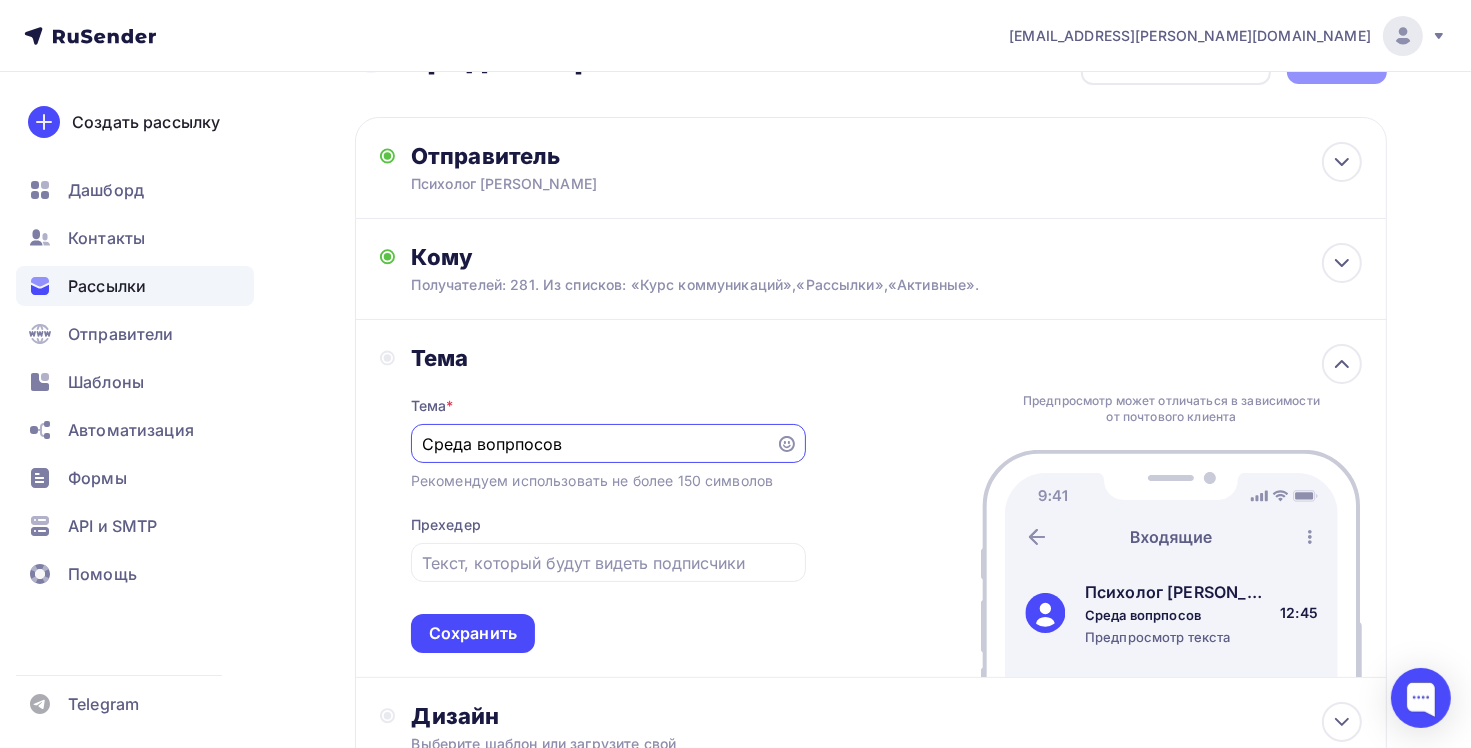 click on "Среда вопрпосов" at bounding box center (593, 444) 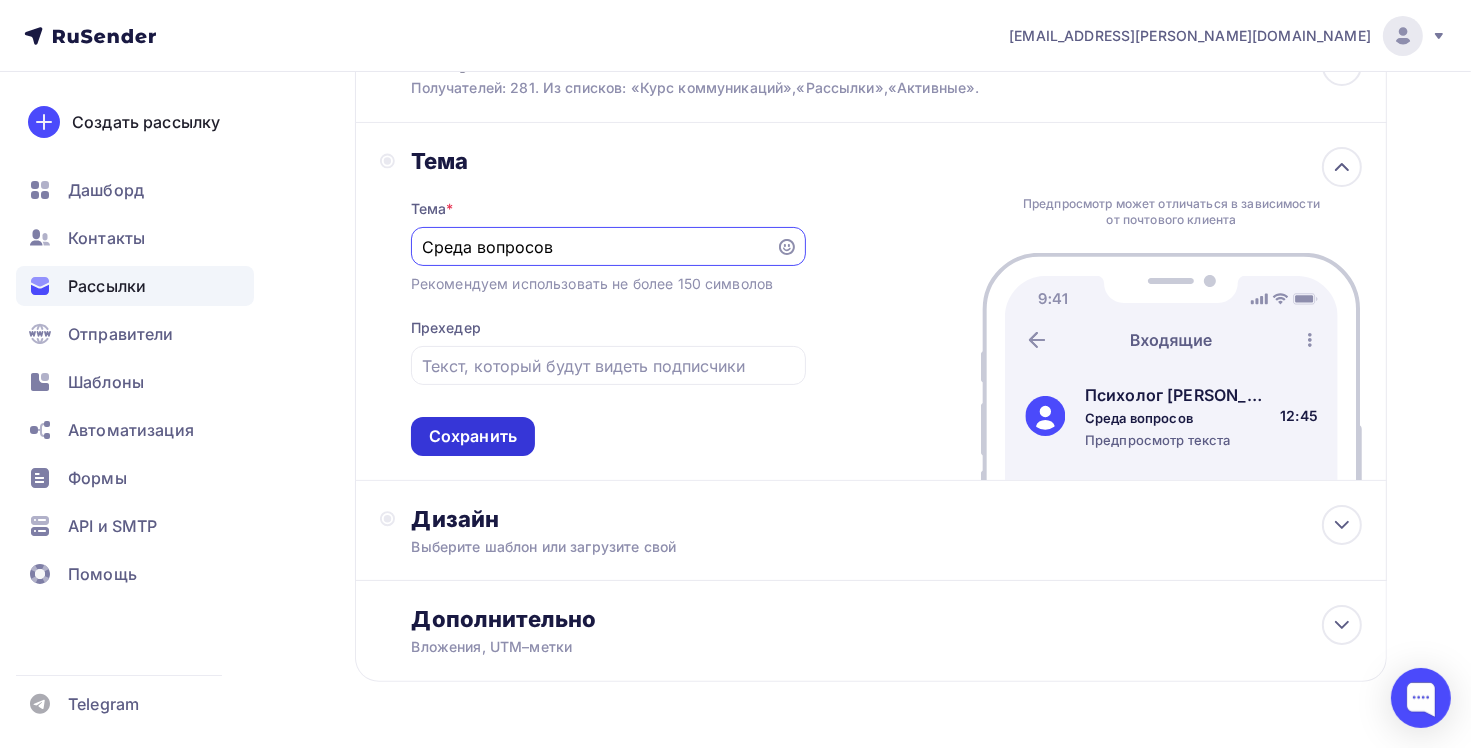 scroll, scrollTop: 267, scrollLeft: 0, axis: vertical 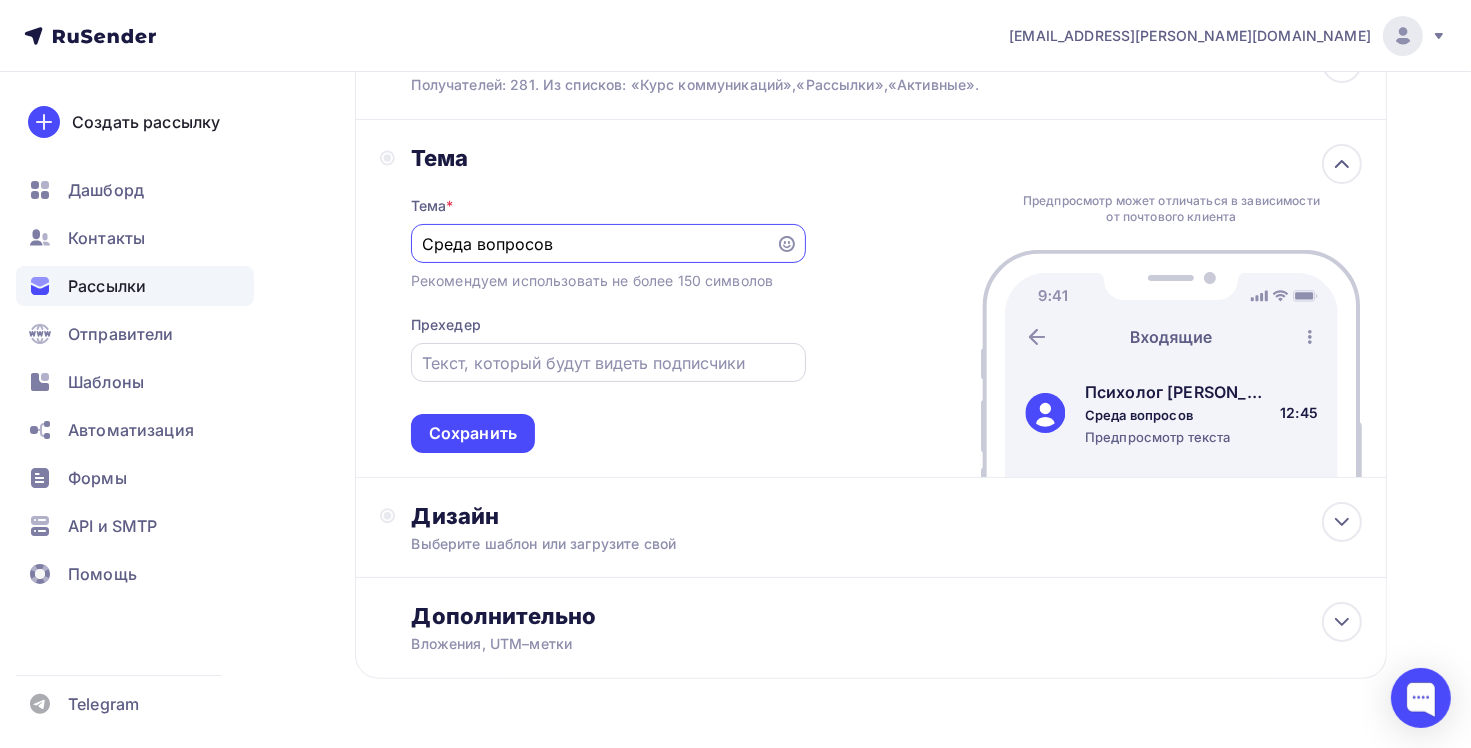 type on "Среда вопросов" 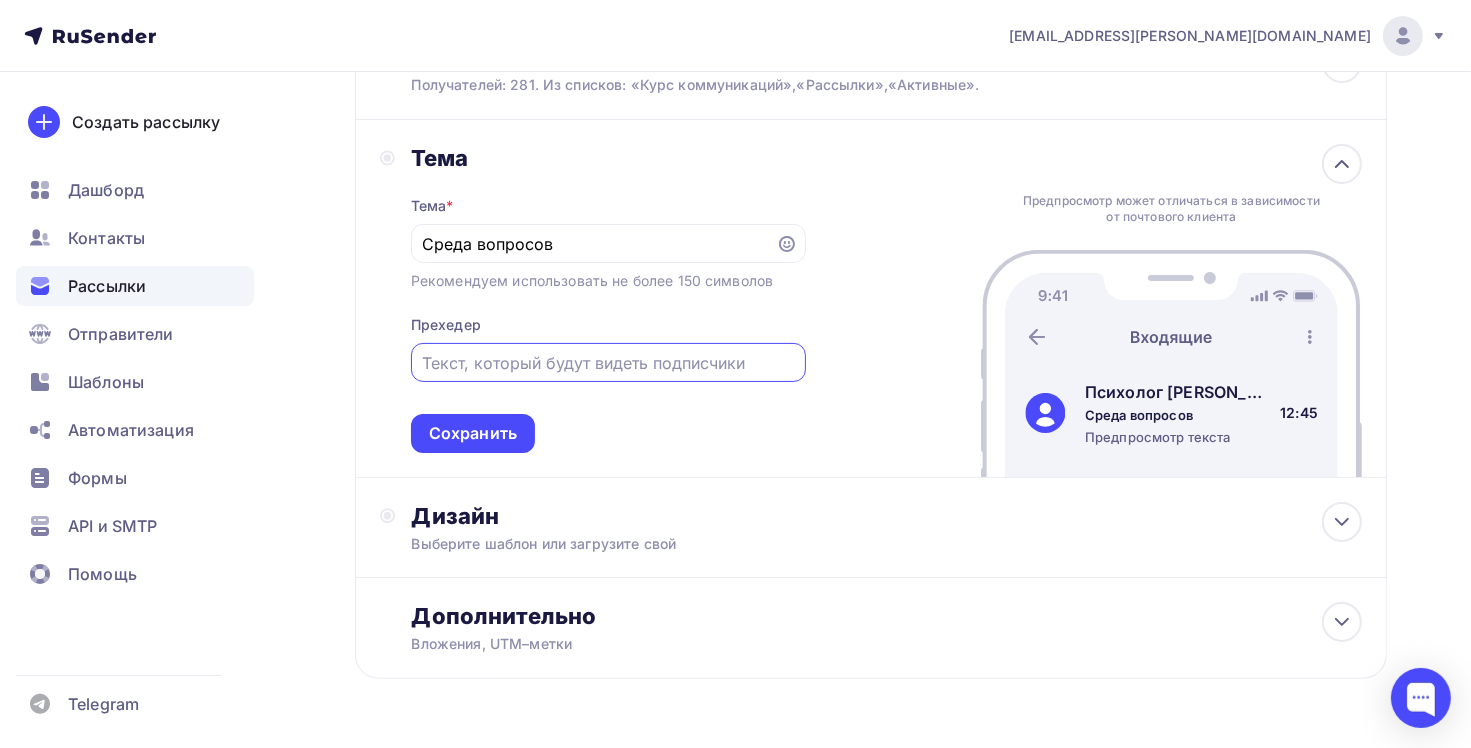 click at bounding box center (608, 363) 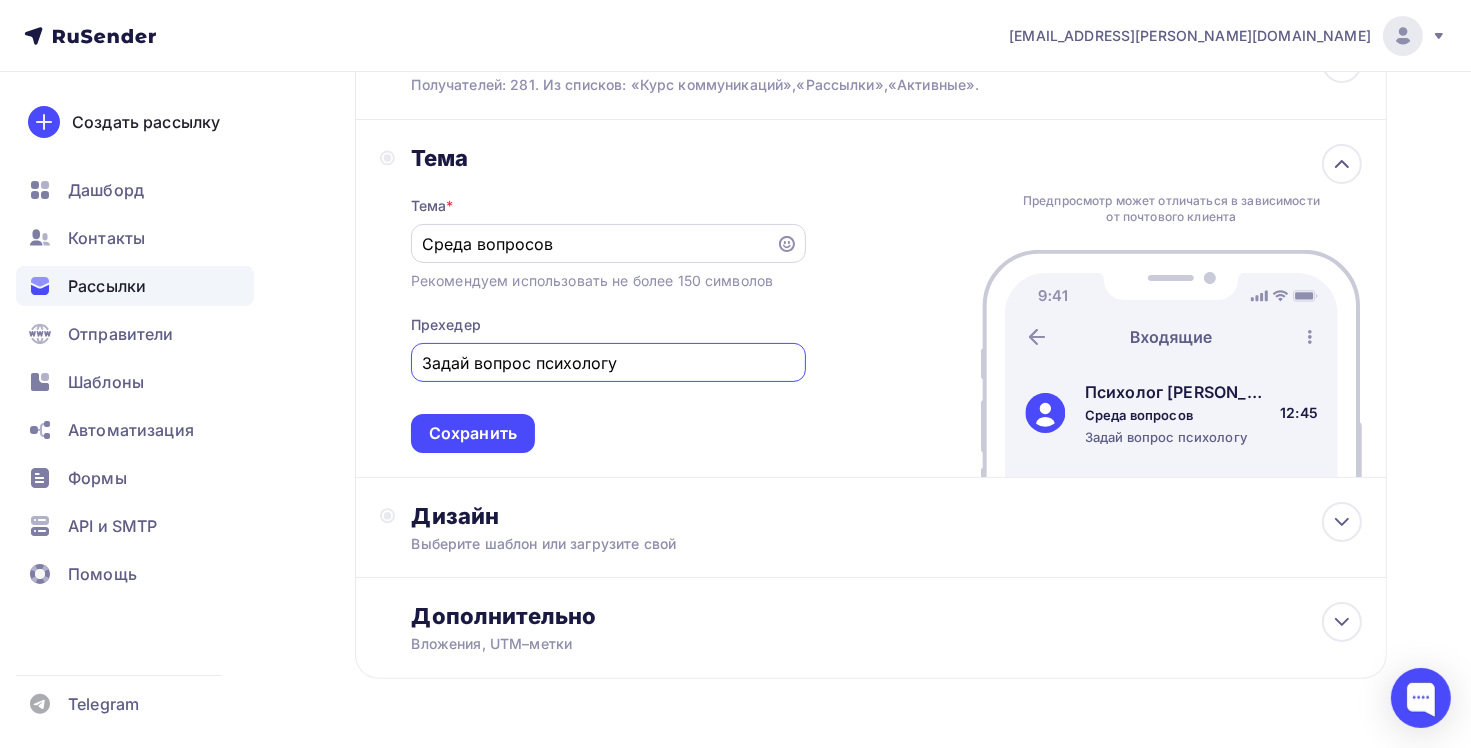 type on "Задай вопрос психологу" 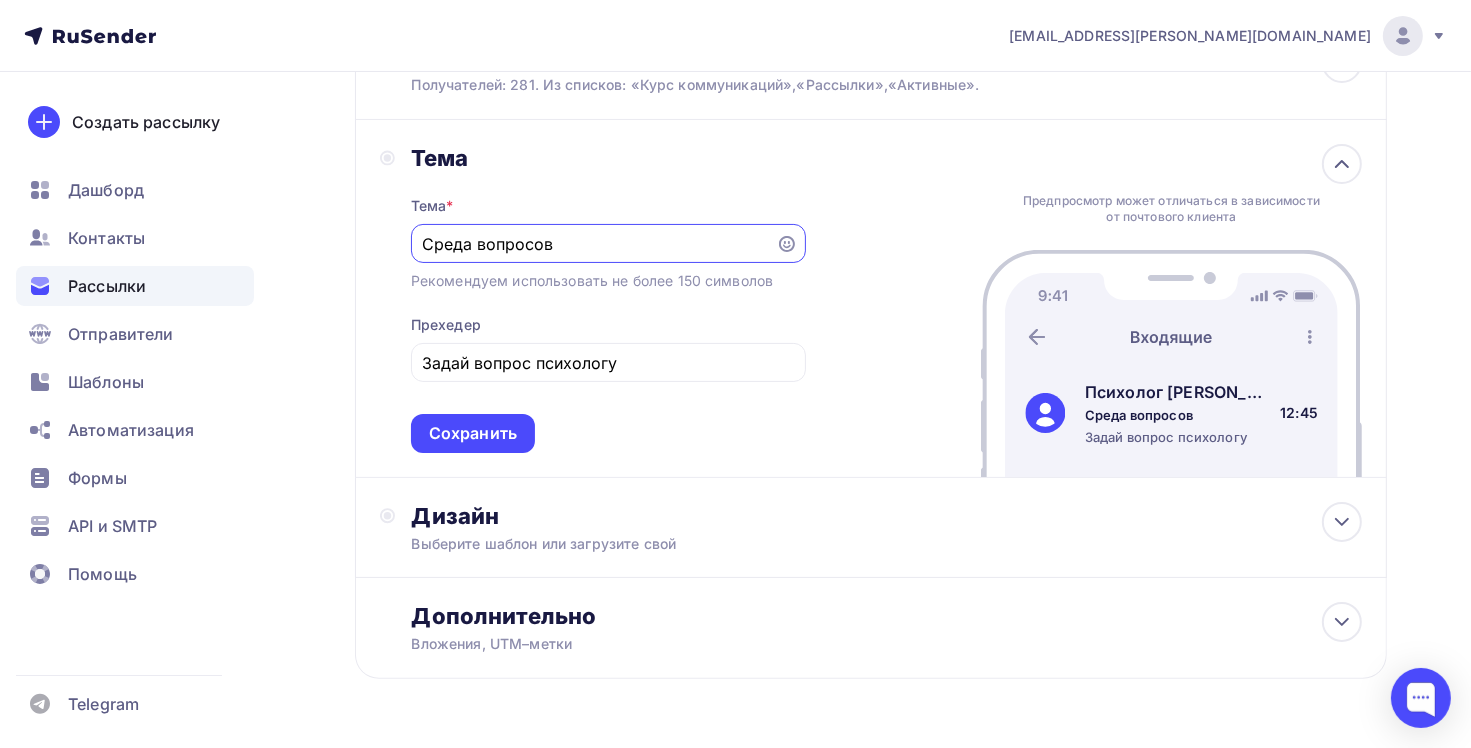 click on "Среда вопросов" at bounding box center [593, 244] 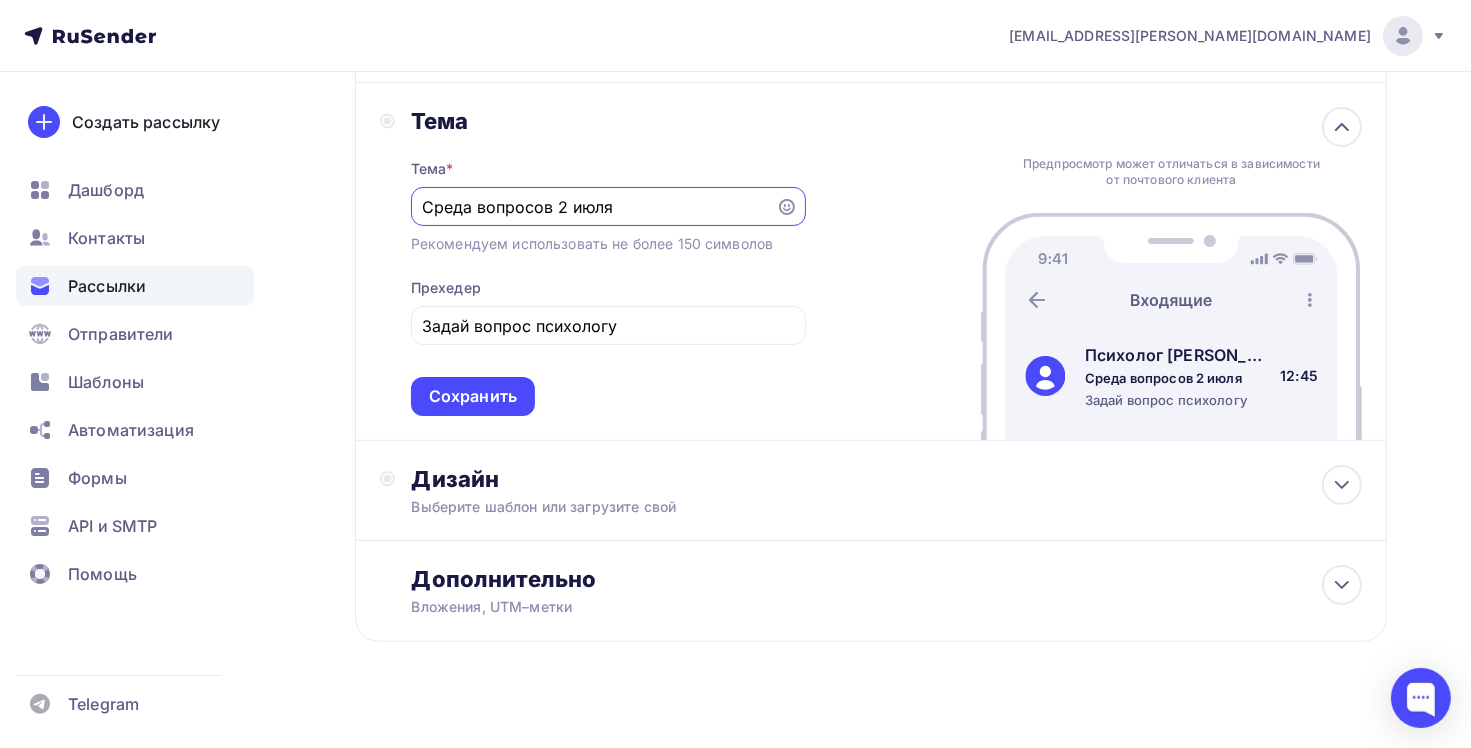 scroll, scrollTop: 324, scrollLeft: 0, axis: vertical 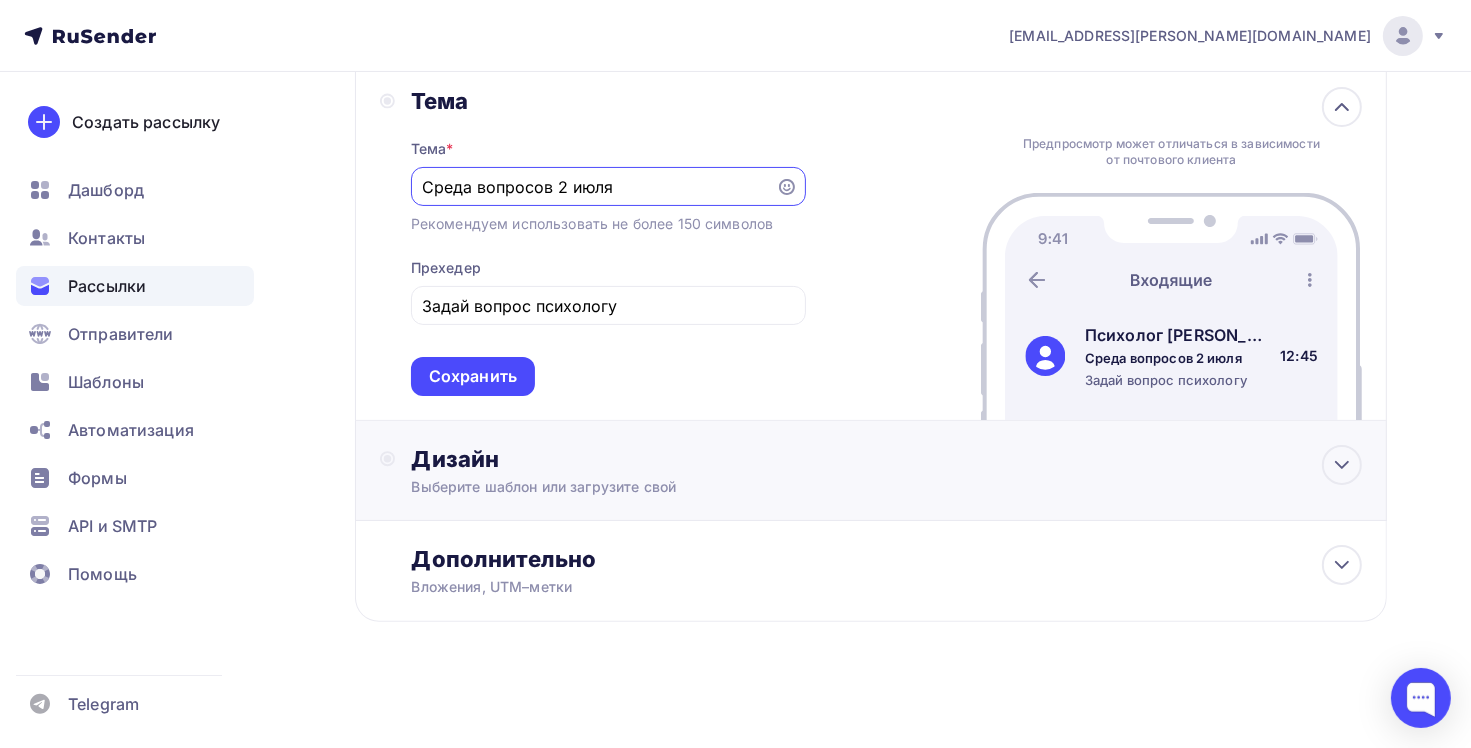 type on "Среда вопросов 2 июля" 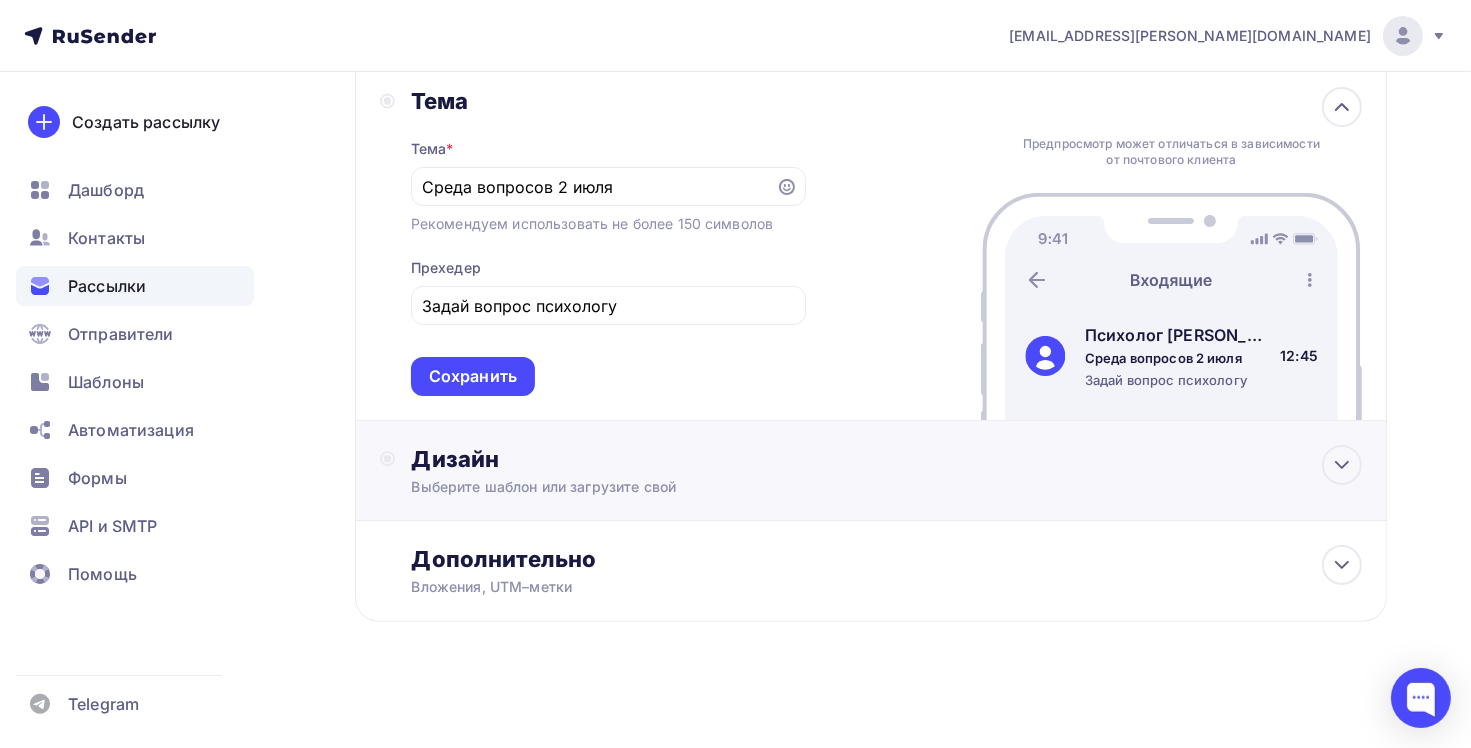 click on "Выберите шаблон или загрузите свой" at bounding box center (838, 487) 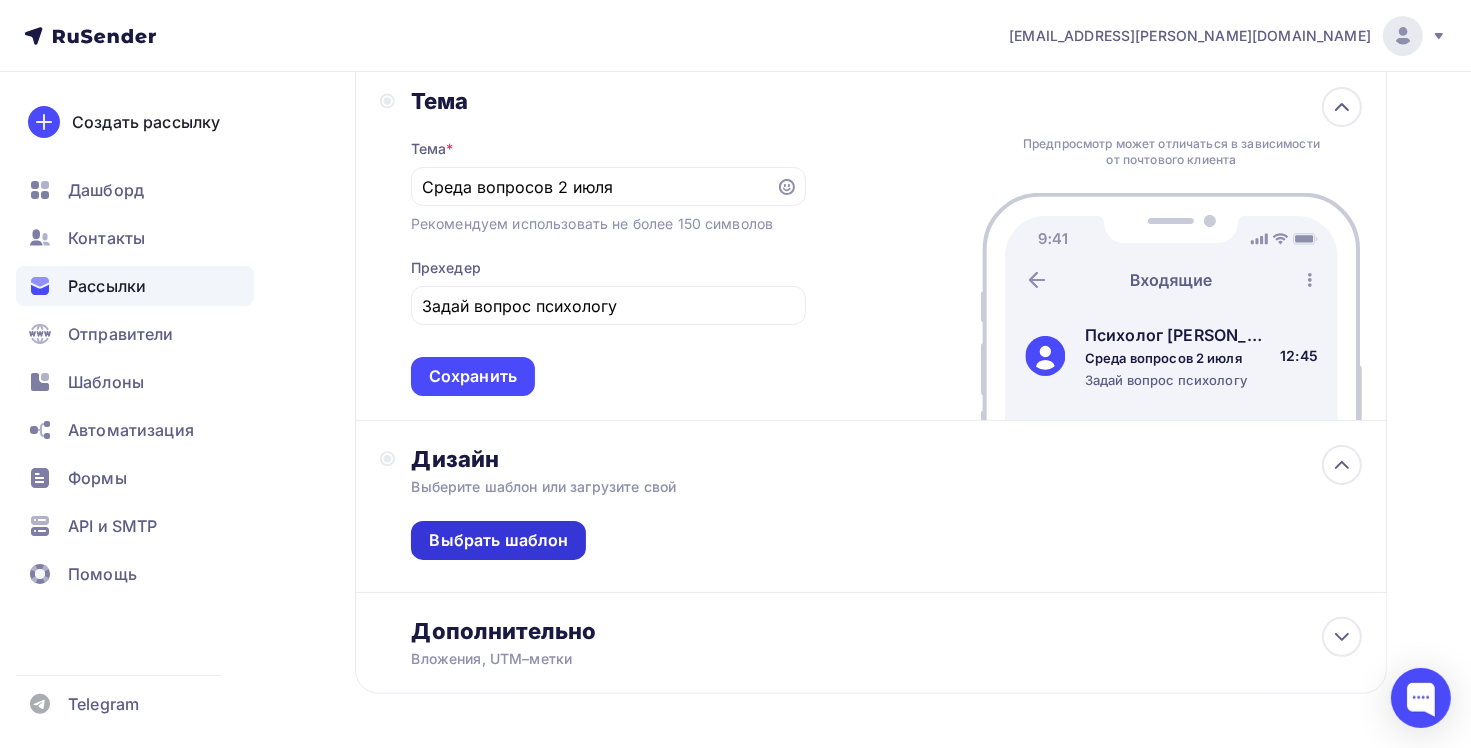 click on "Выбрать шаблон" at bounding box center (498, 540) 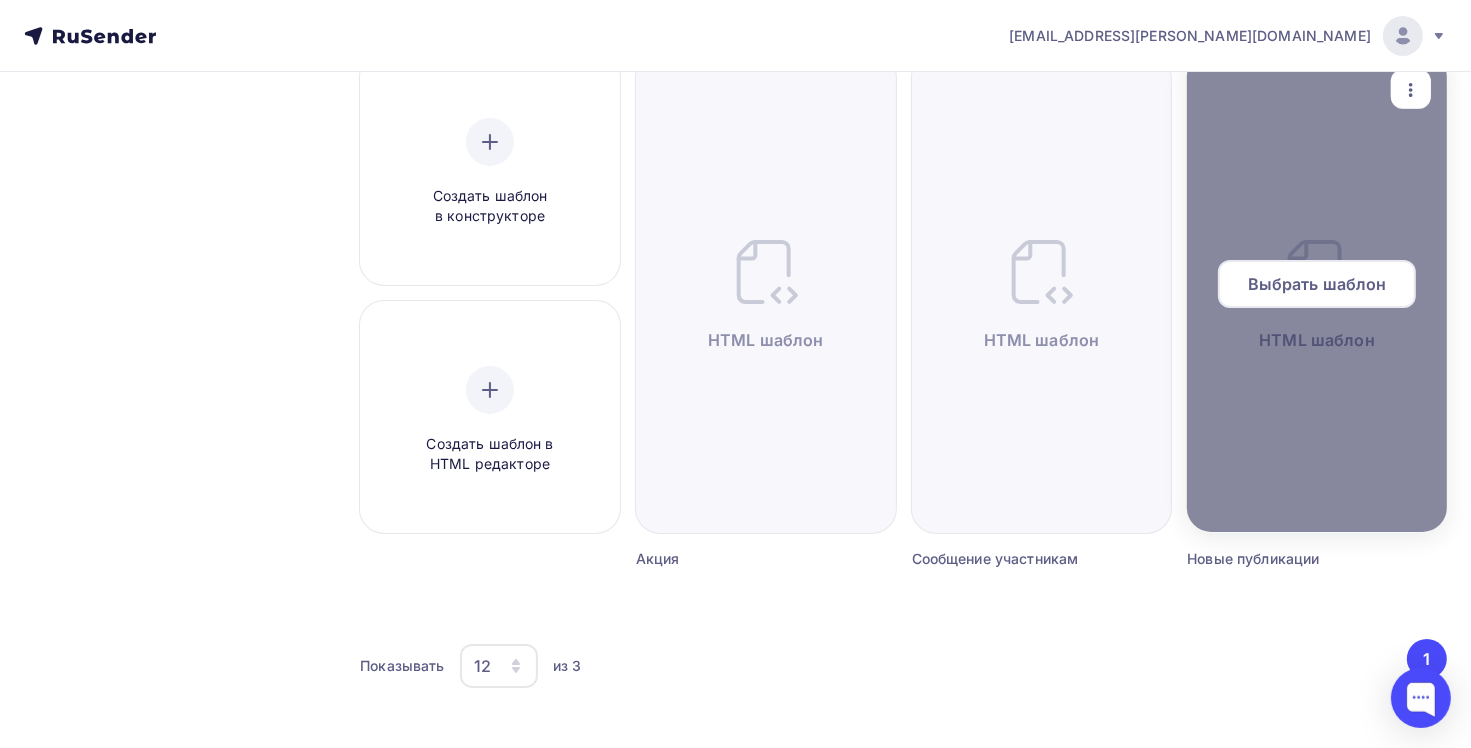 scroll, scrollTop: 207, scrollLeft: 0, axis: vertical 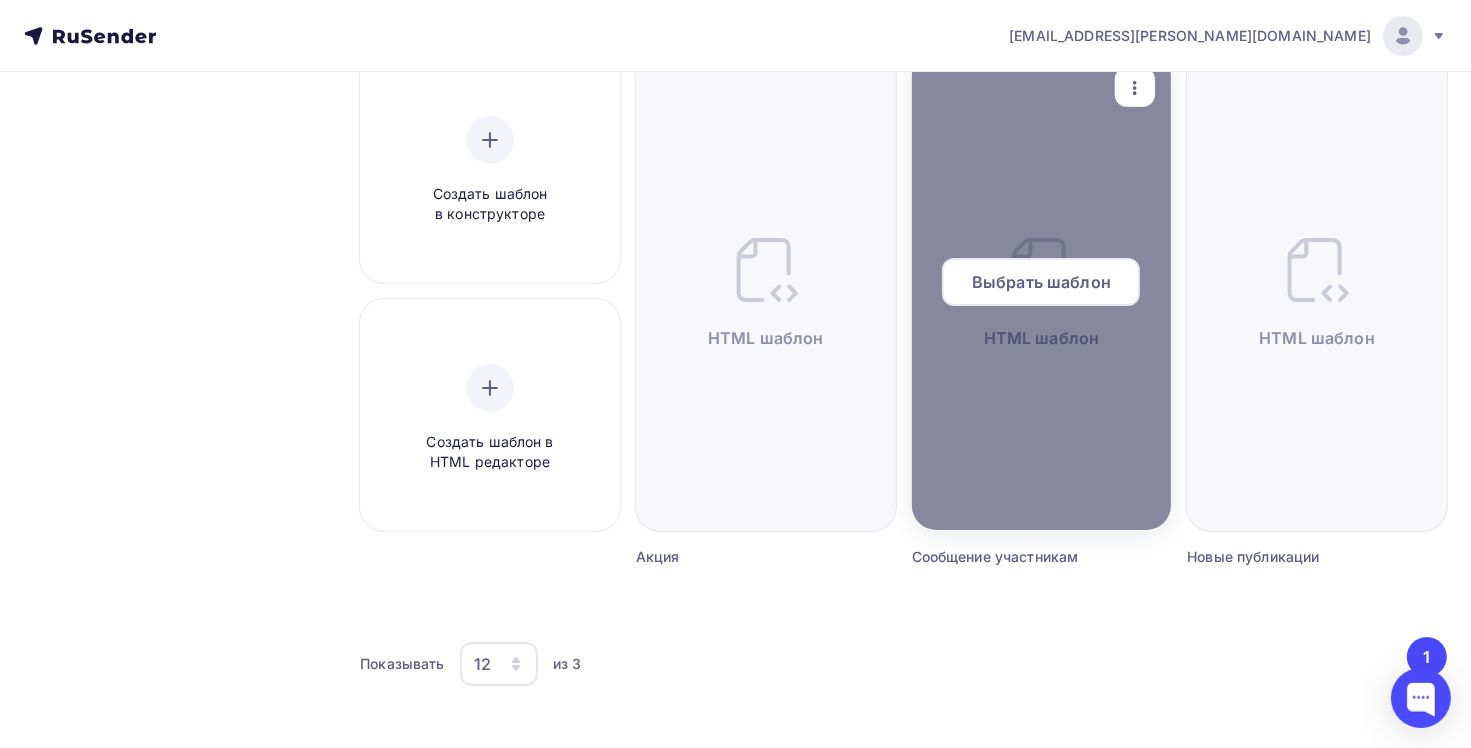 click at bounding box center [1042, 290] 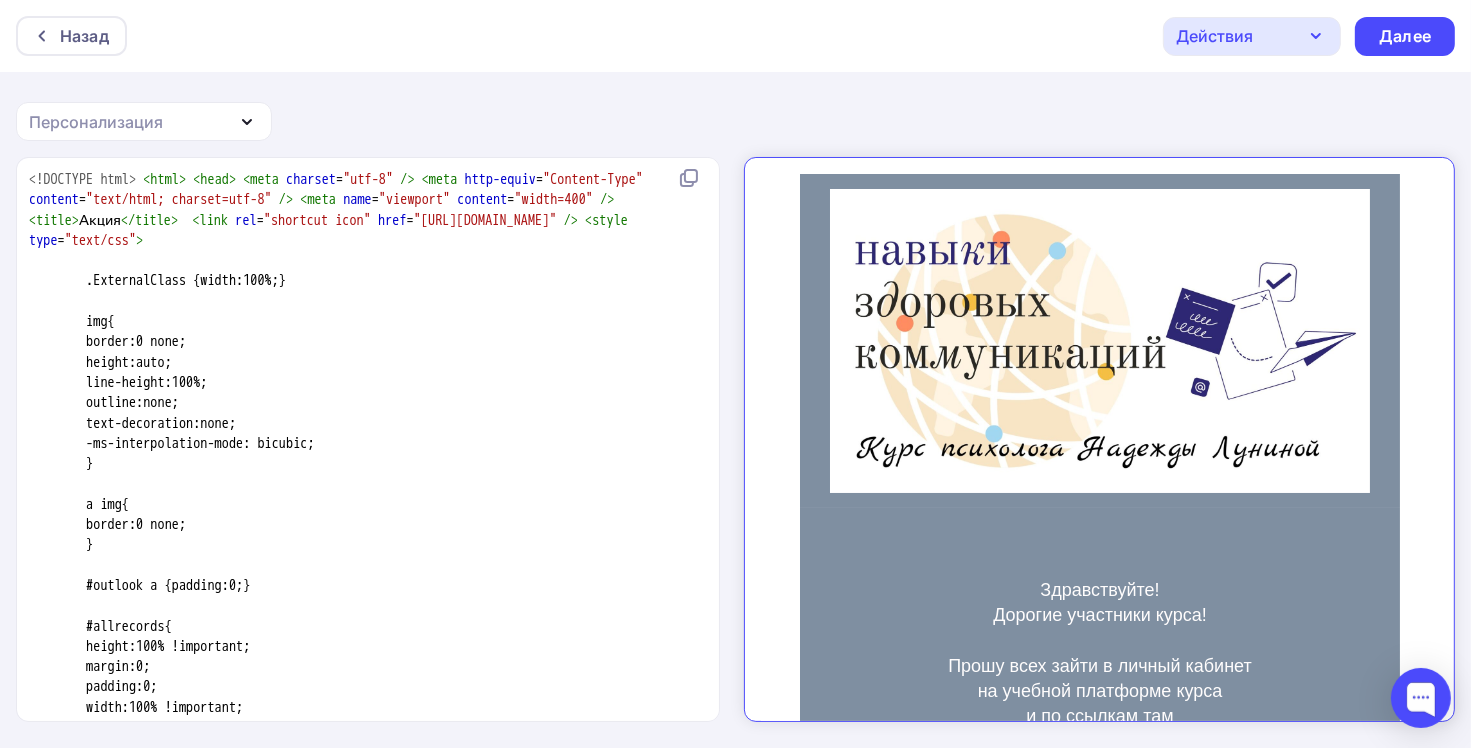 scroll, scrollTop: 0, scrollLeft: 0, axis: both 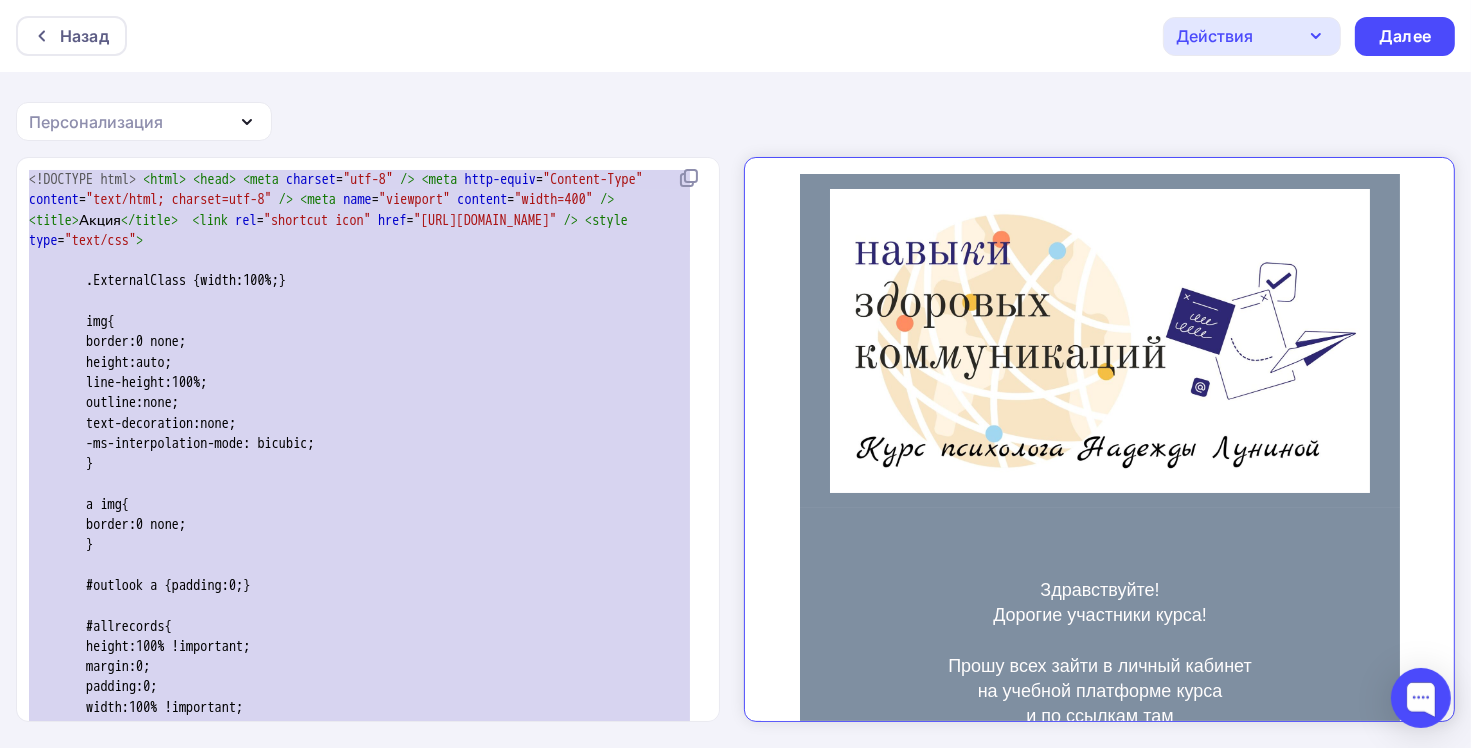 type 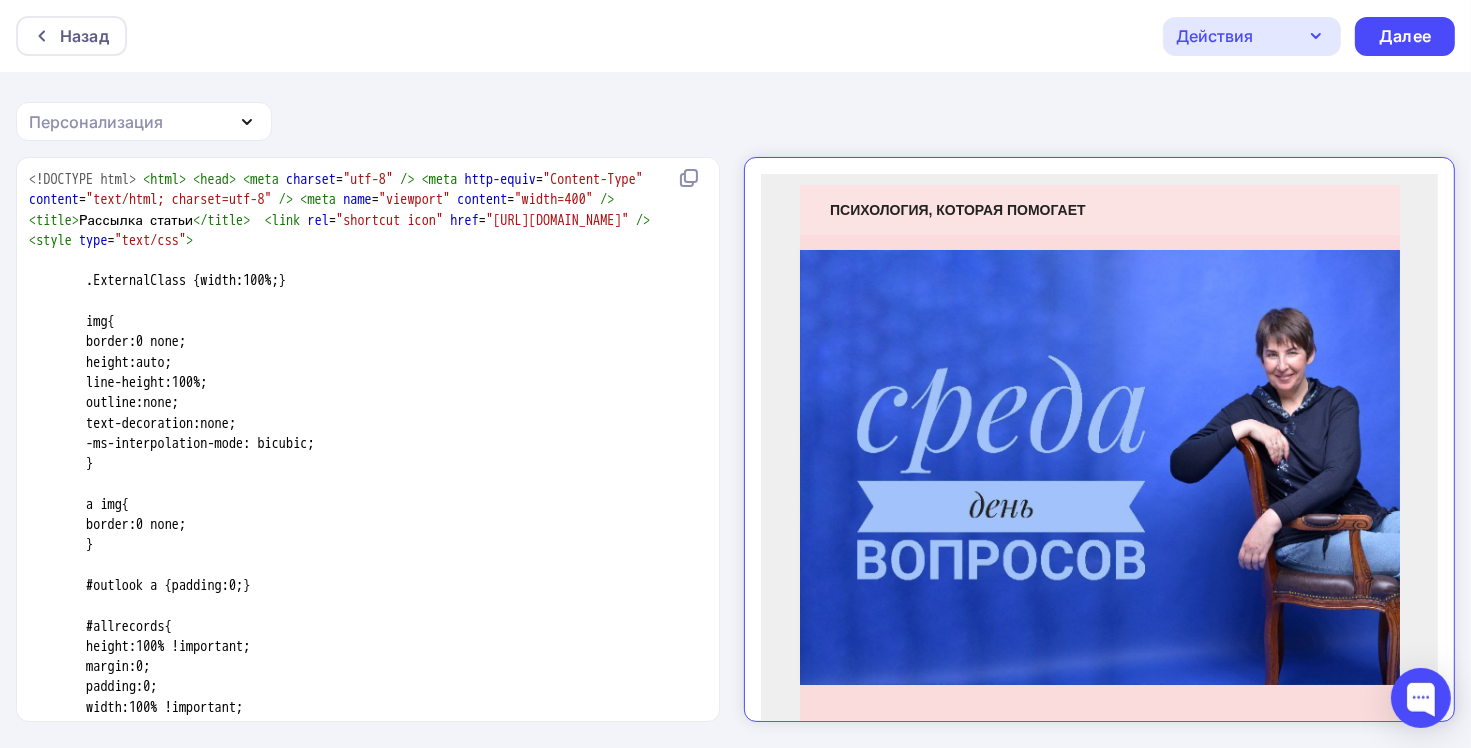 scroll, scrollTop: 4473, scrollLeft: 0, axis: vertical 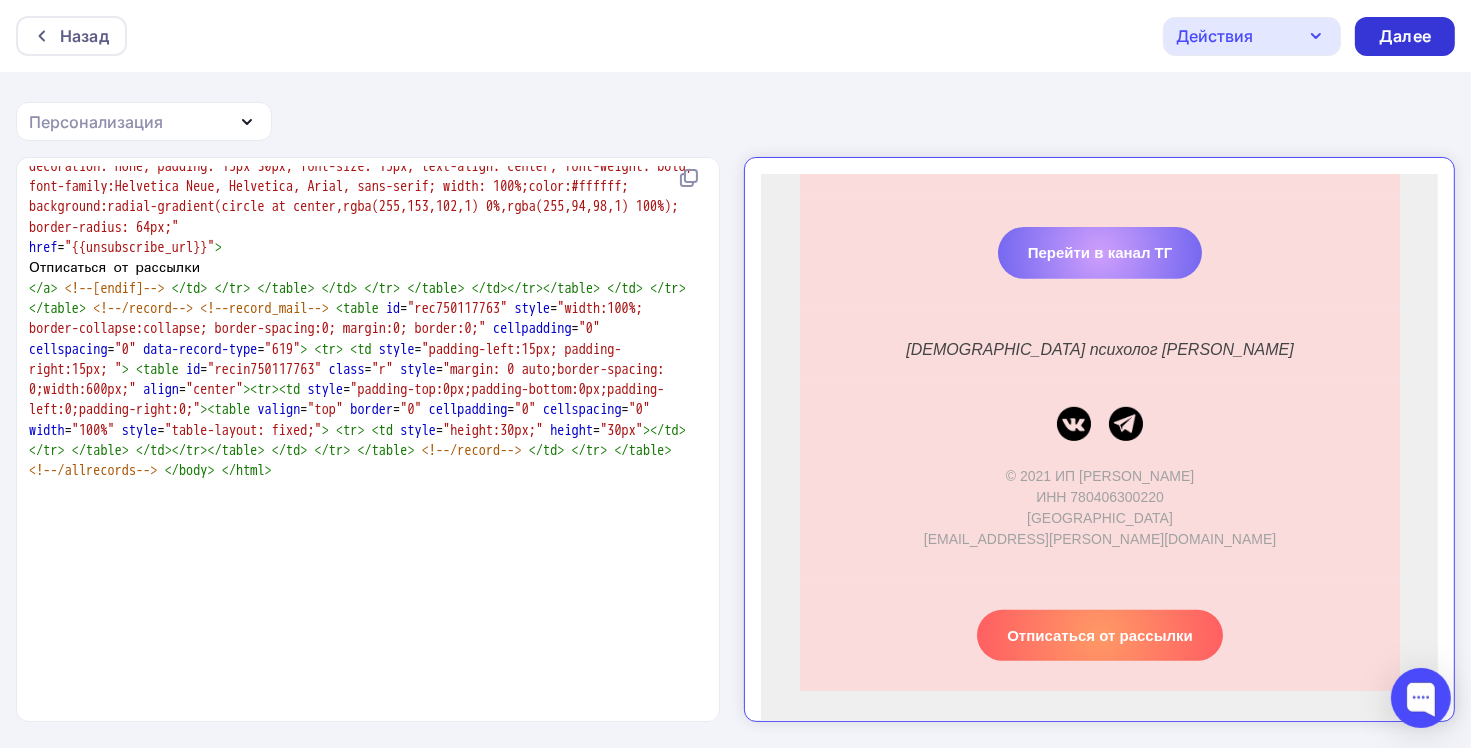 click on "Далее" at bounding box center (1405, 36) 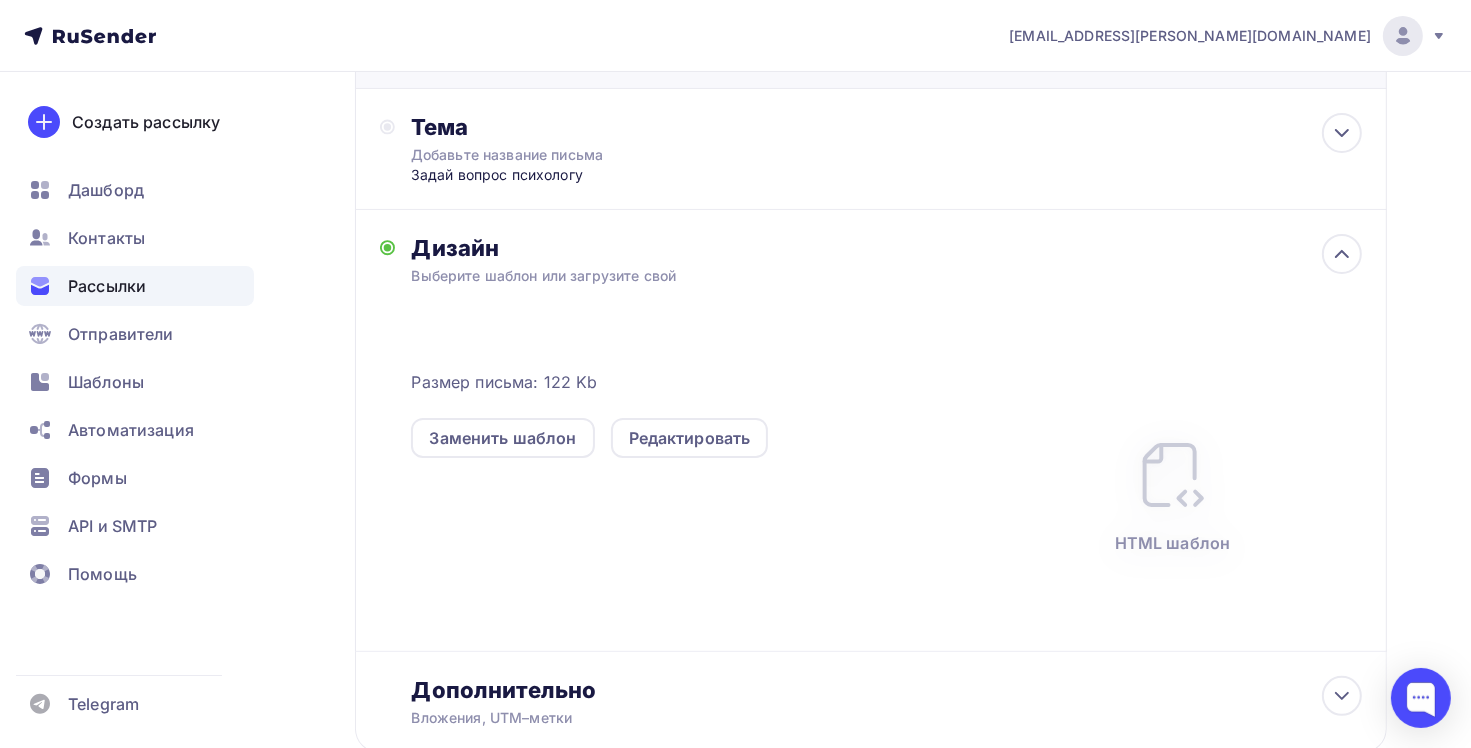 scroll, scrollTop: 300, scrollLeft: 0, axis: vertical 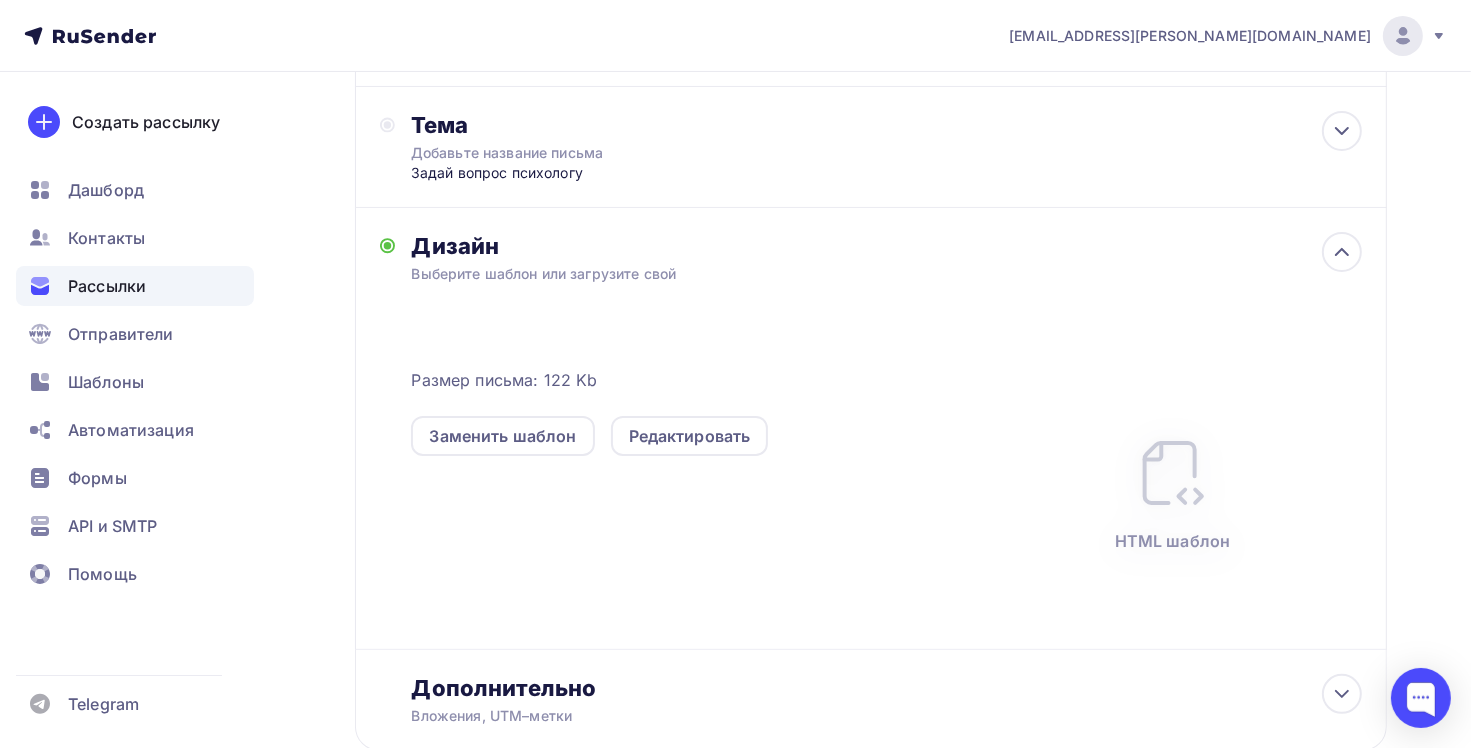 click on "Размер письма: 122 Kb     Заменить шаблон
Редактировать
HTML шаблон" at bounding box center (886, 482) 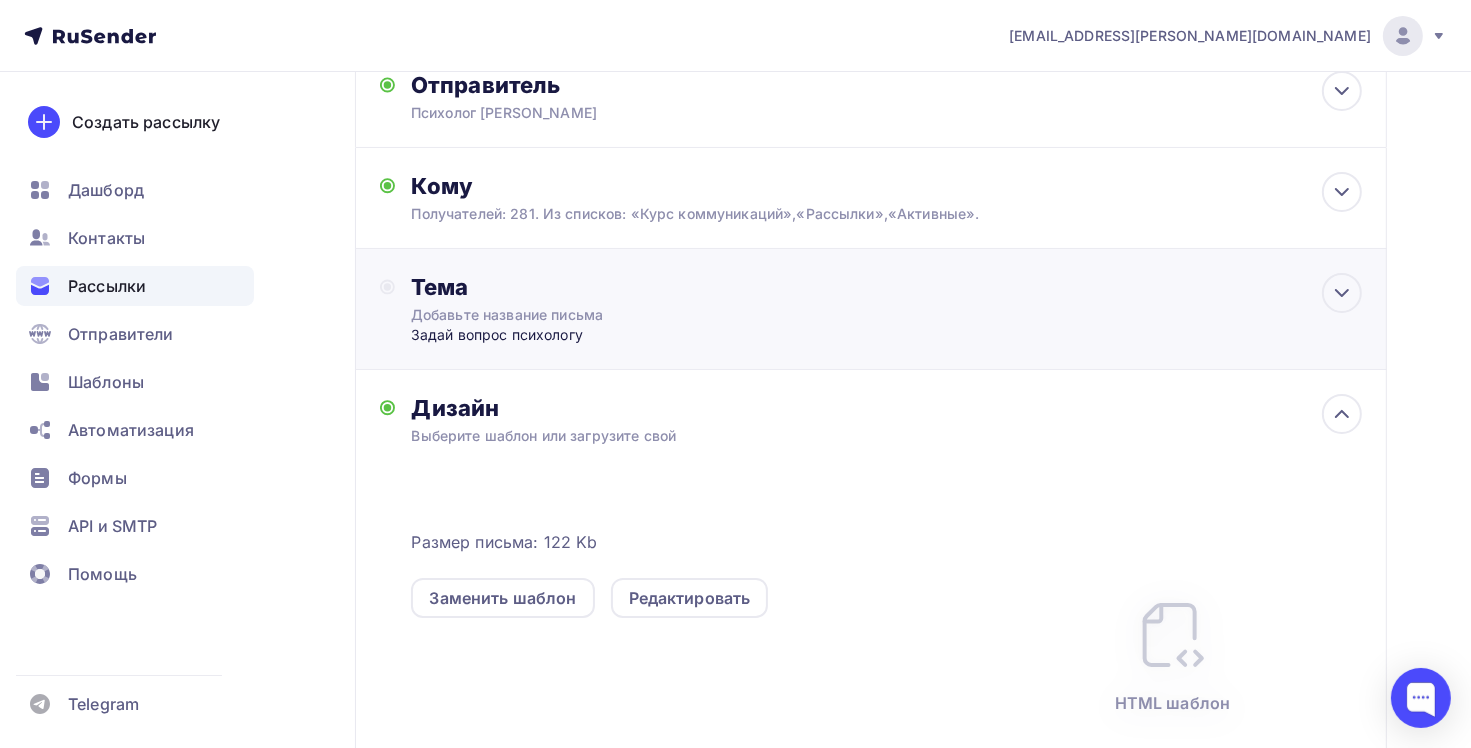 scroll, scrollTop: 0, scrollLeft: 0, axis: both 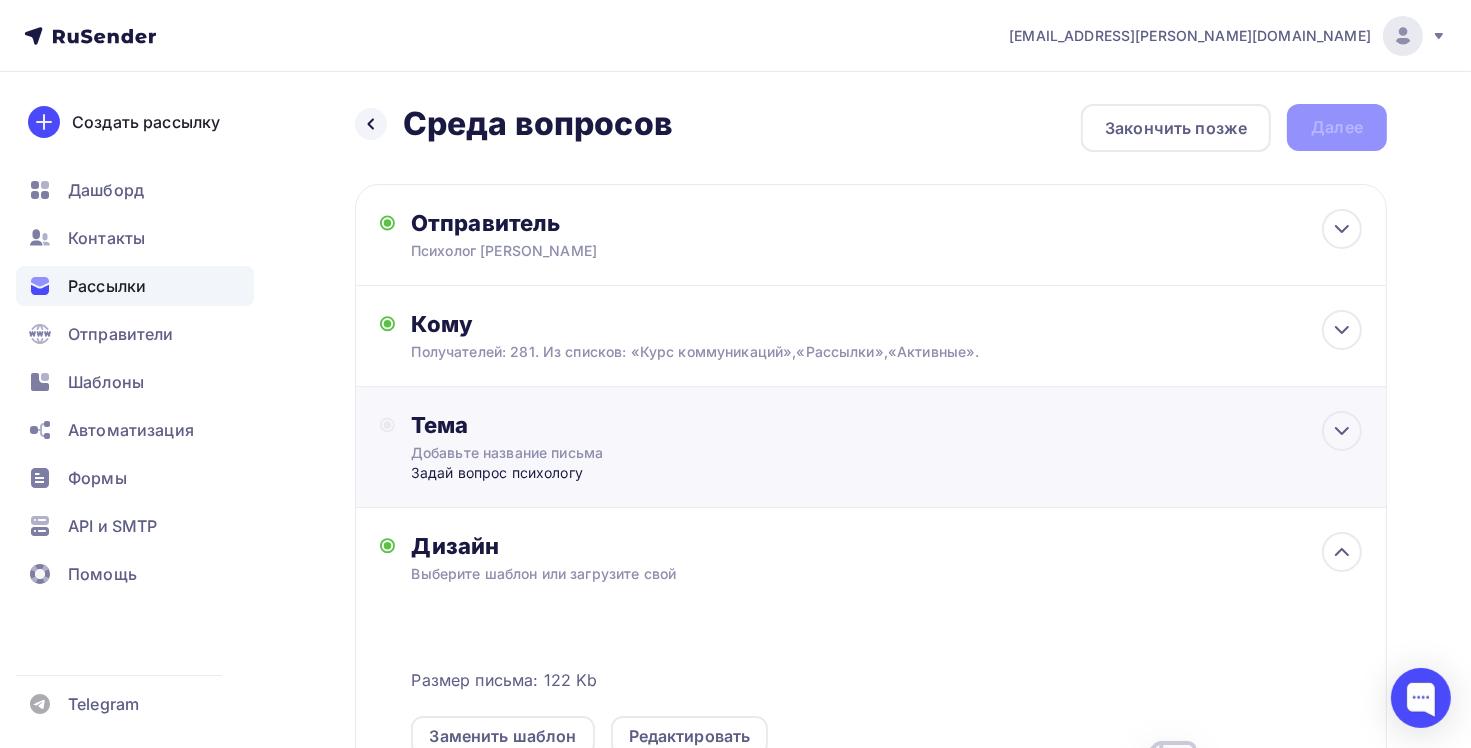 click on "Добавьте название письма" at bounding box center (589, 453) 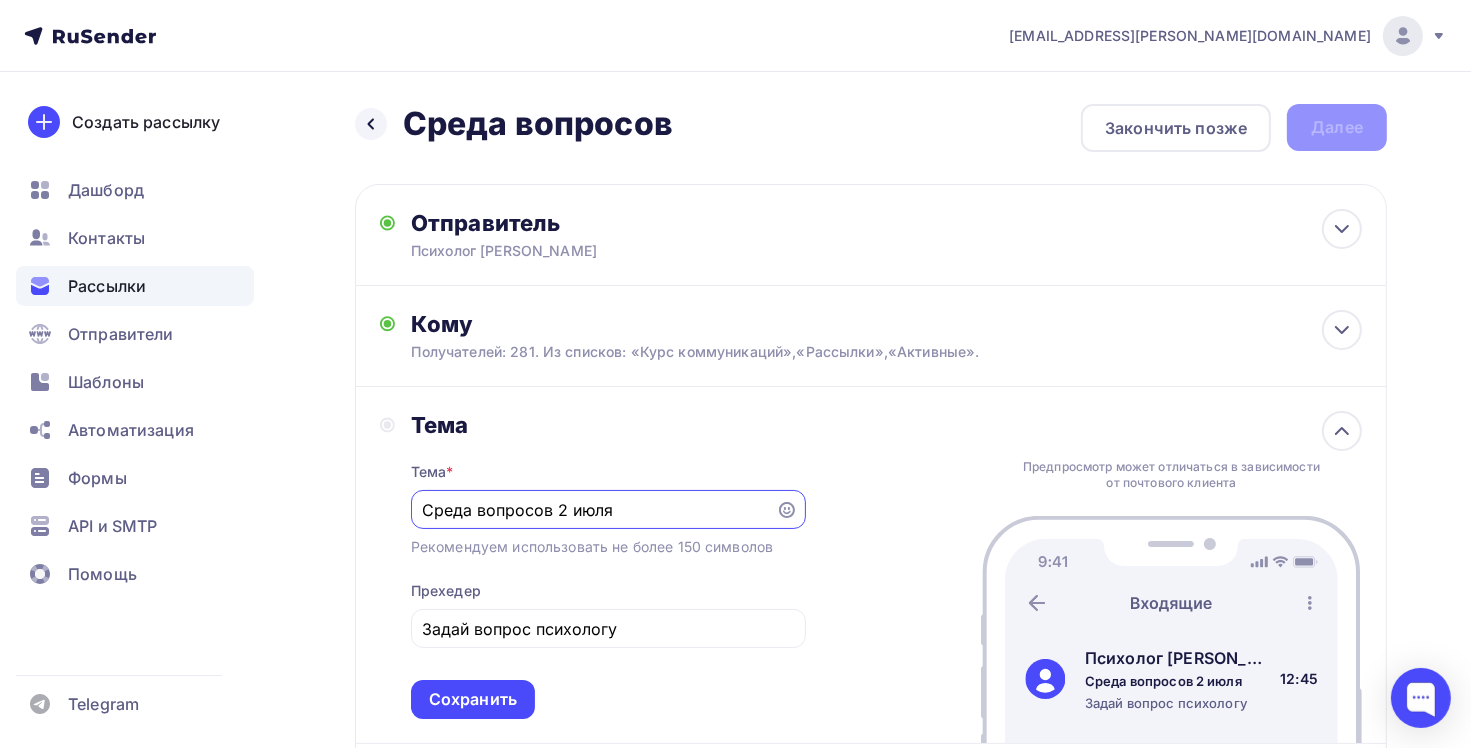 scroll, scrollTop: 0, scrollLeft: 0, axis: both 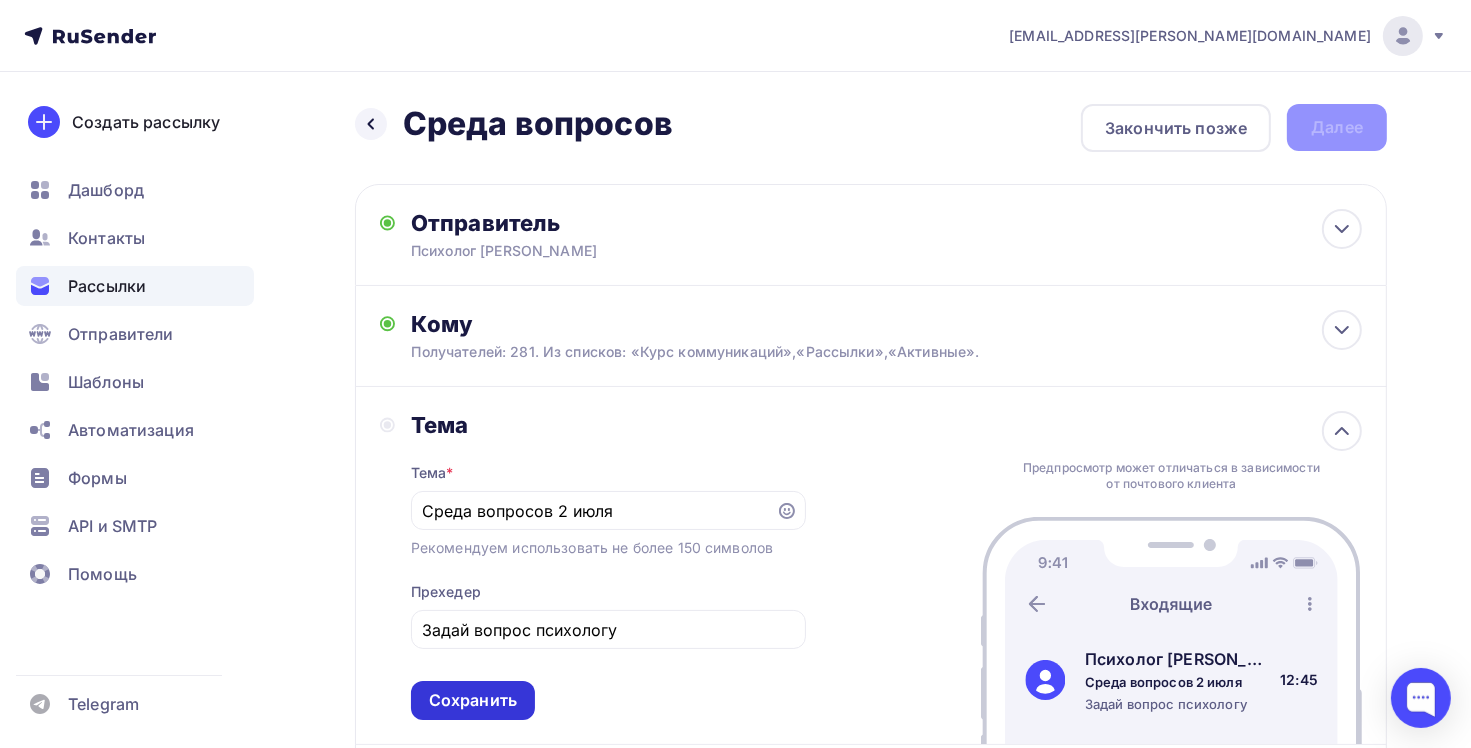 click on "Сохранить" at bounding box center (473, 700) 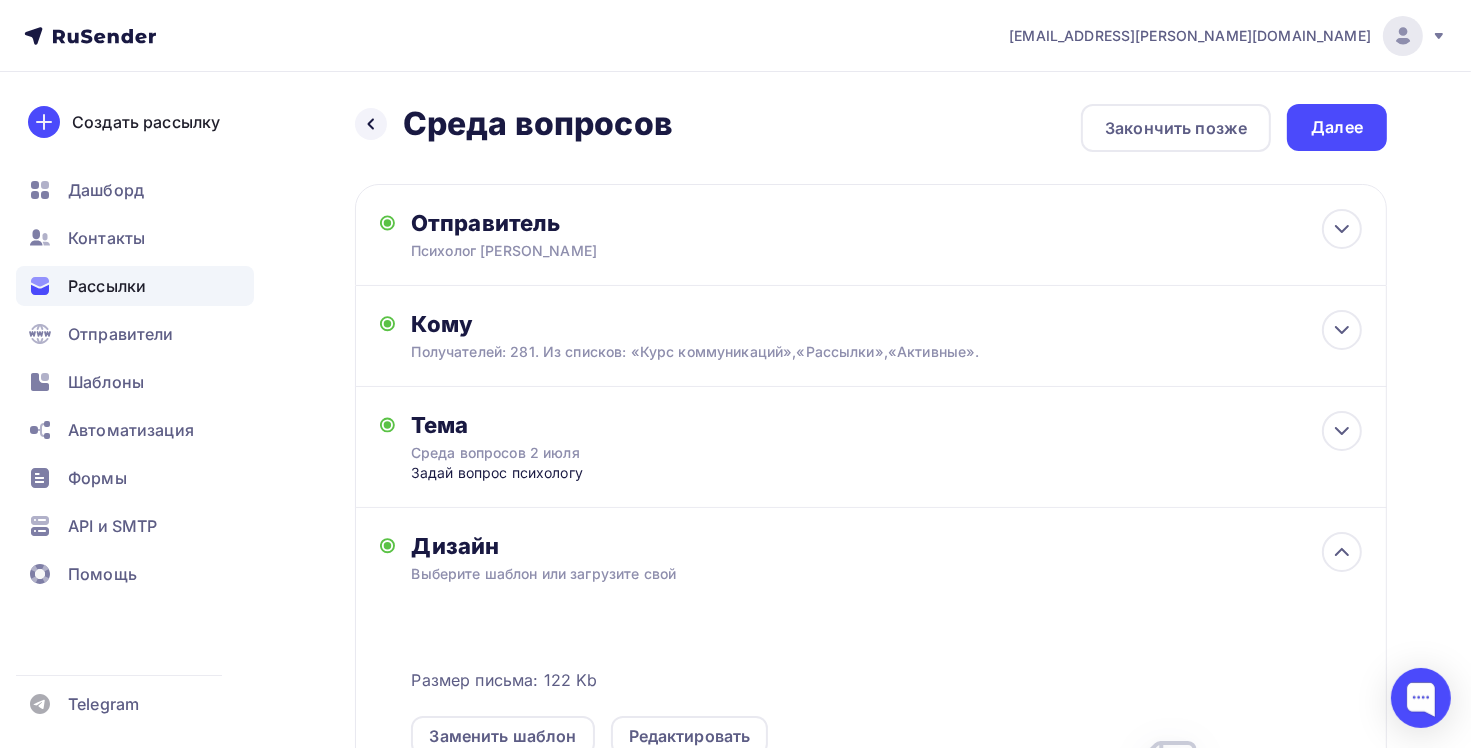 click on "Далее" at bounding box center (1337, 127) 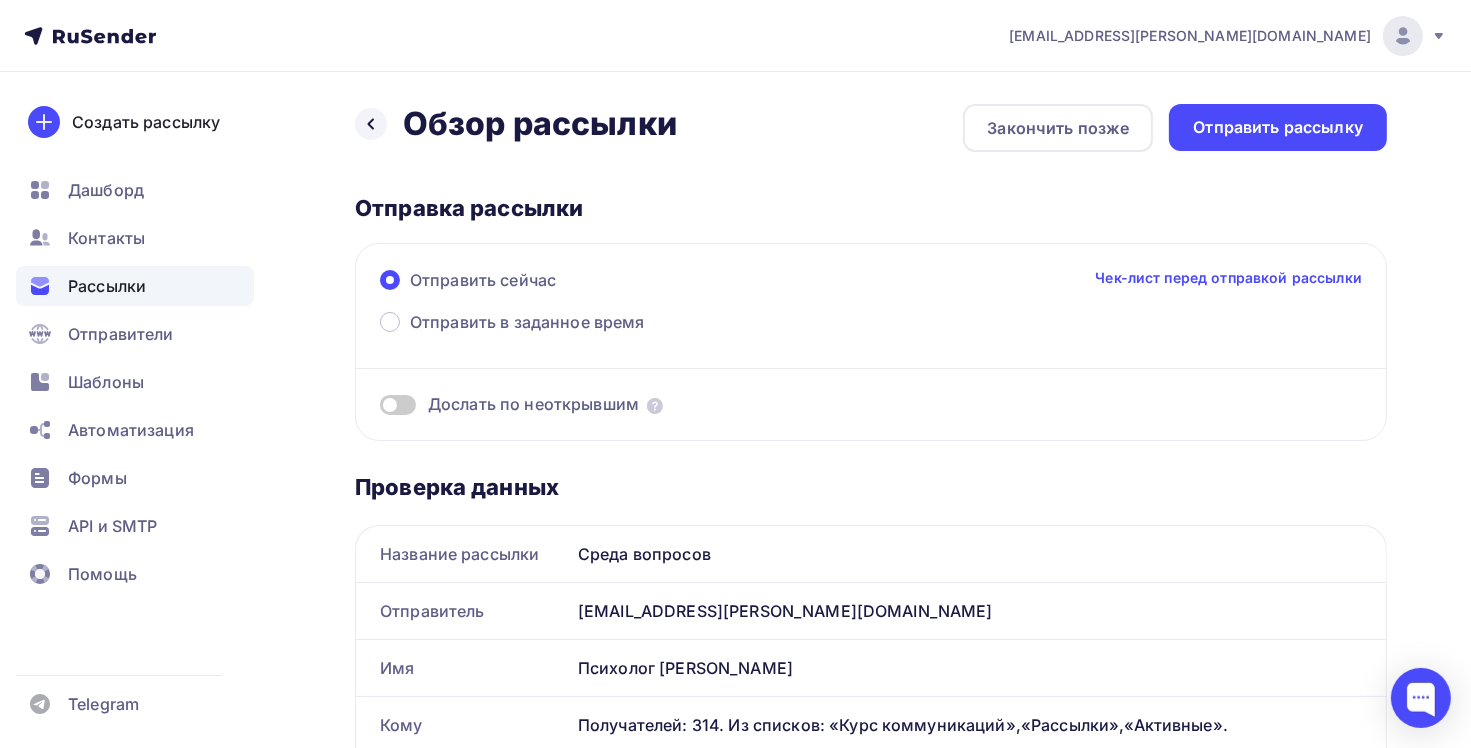scroll, scrollTop: 0, scrollLeft: 0, axis: both 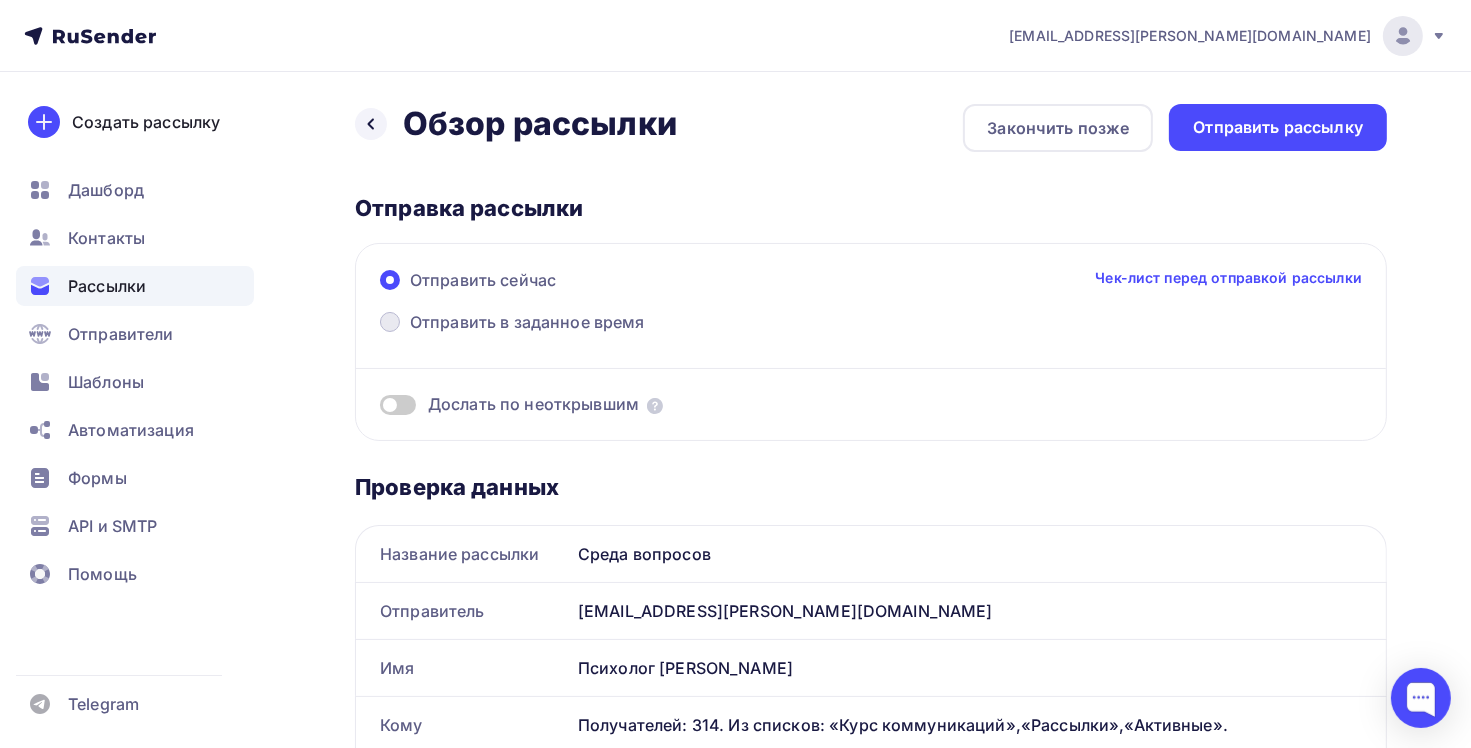 click at bounding box center [390, 322] 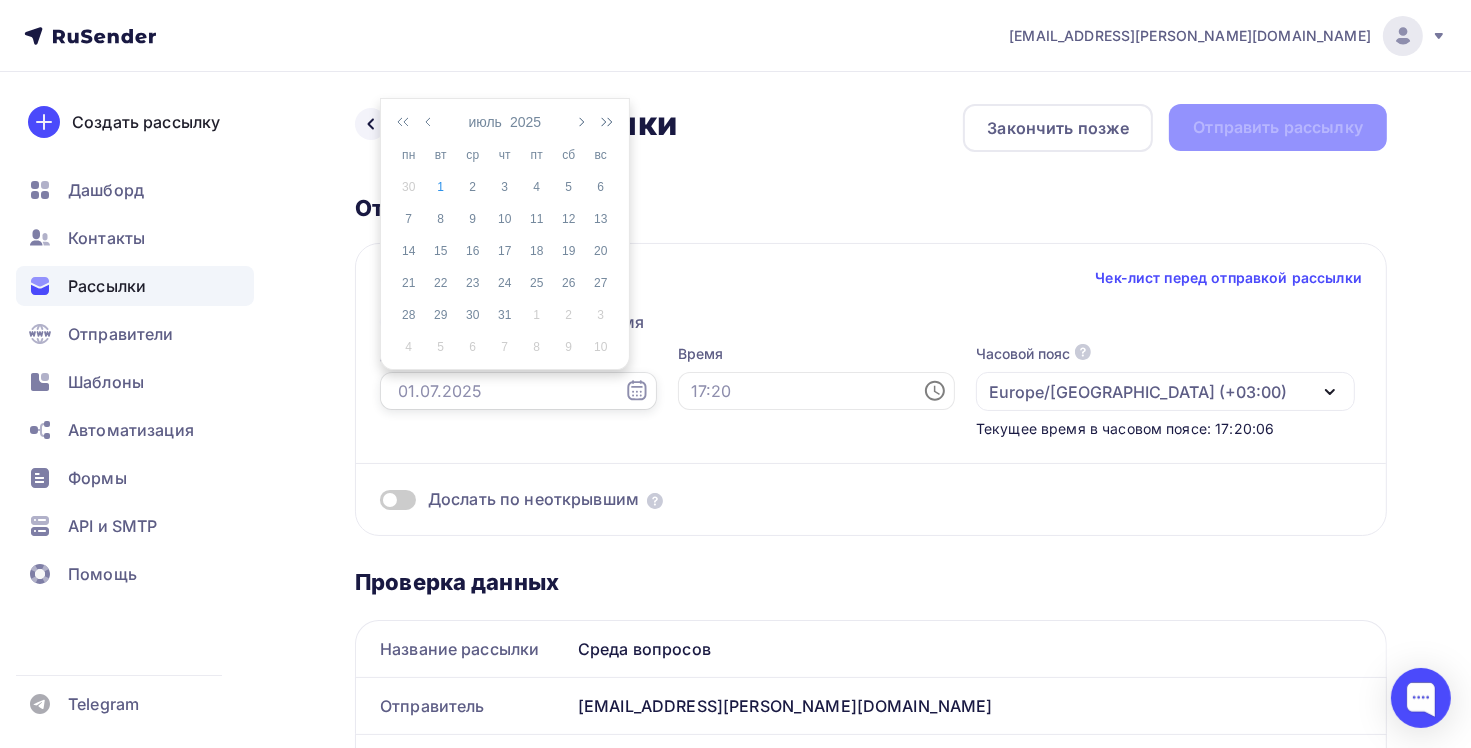 click at bounding box center (518, 391) 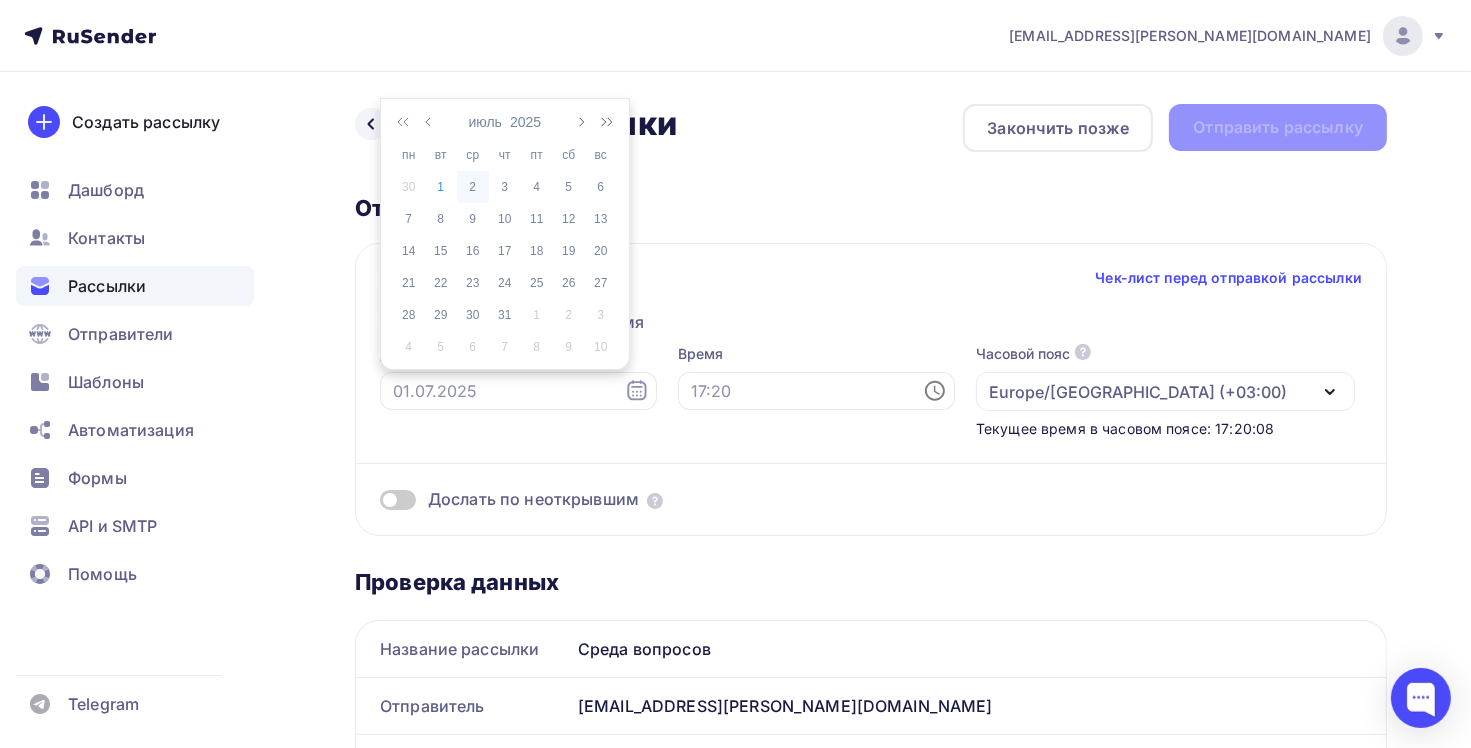 click on "2" at bounding box center [473, 187] 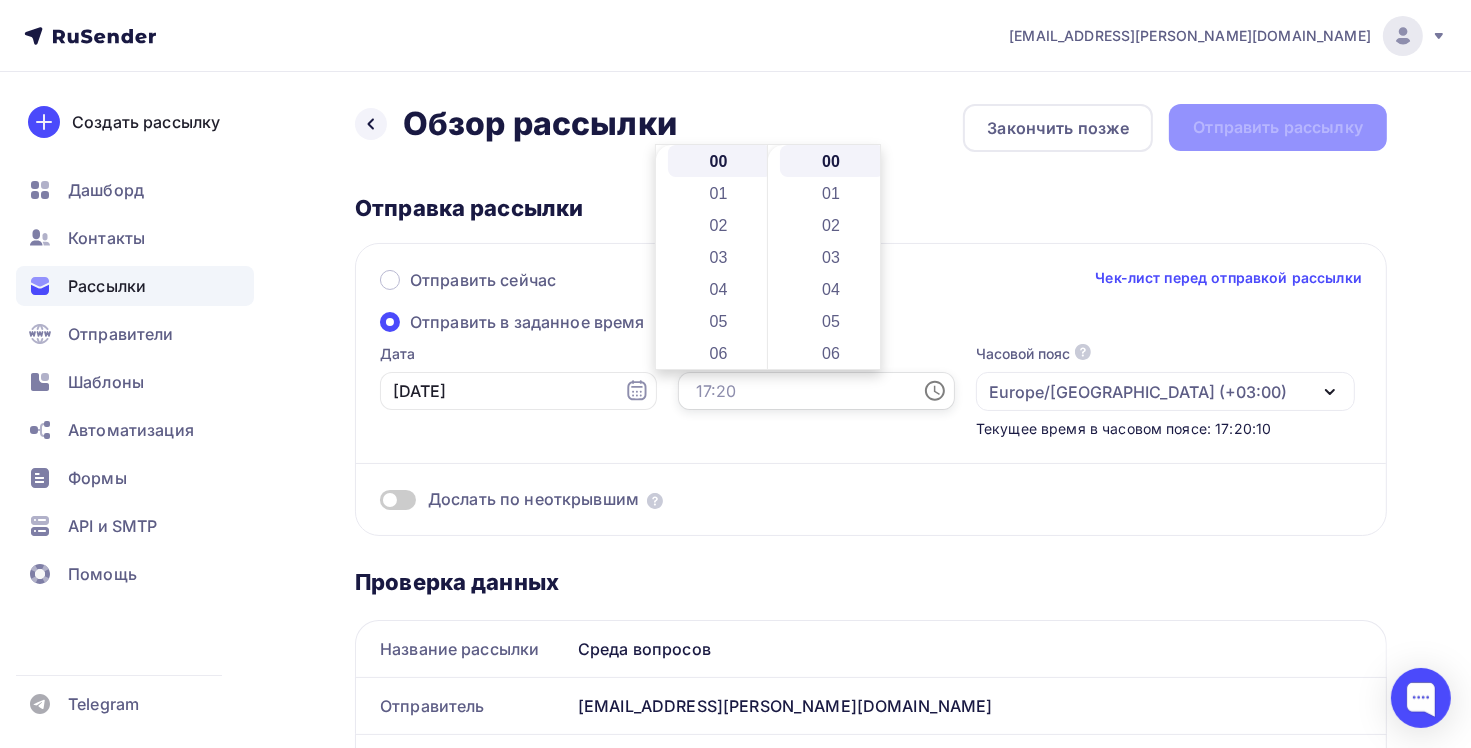 click at bounding box center [816, 391] 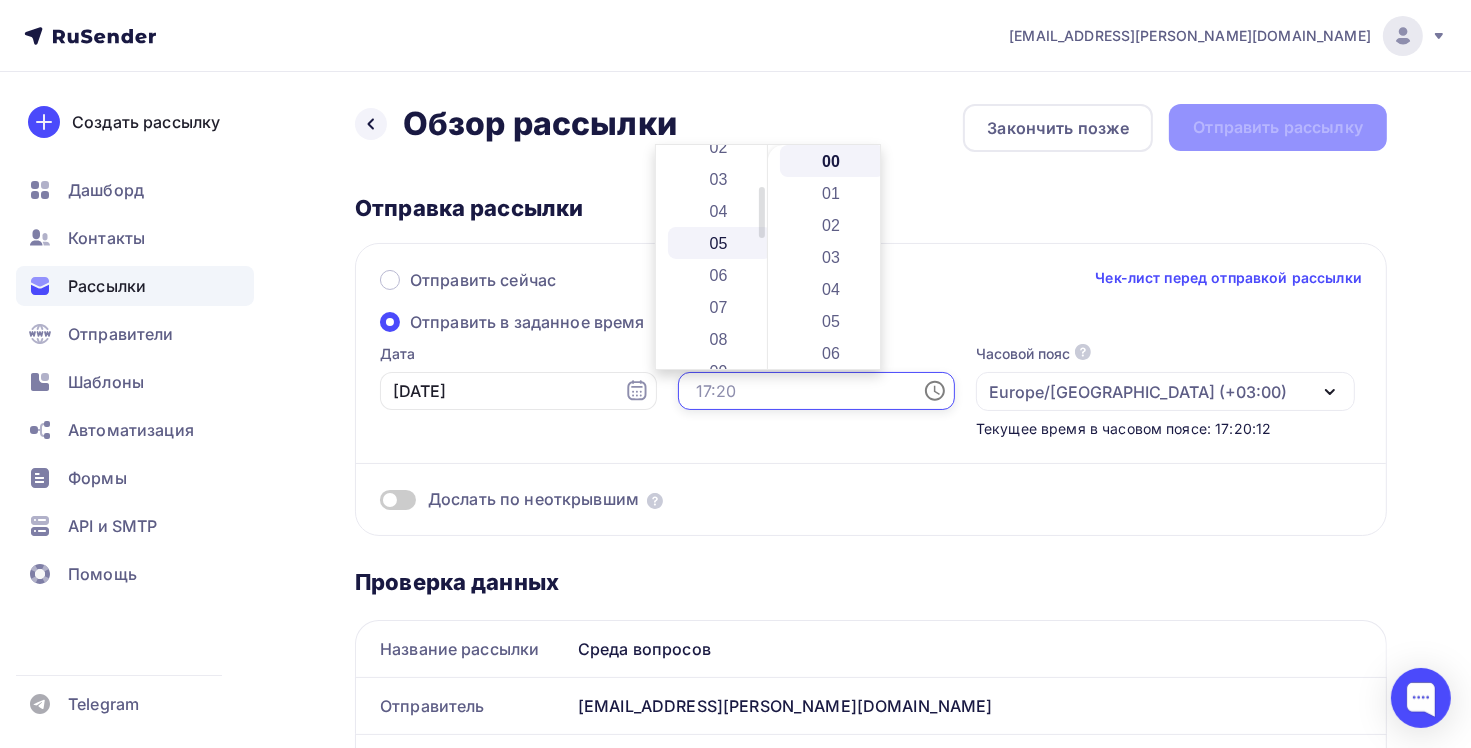 scroll, scrollTop: 200, scrollLeft: 0, axis: vertical 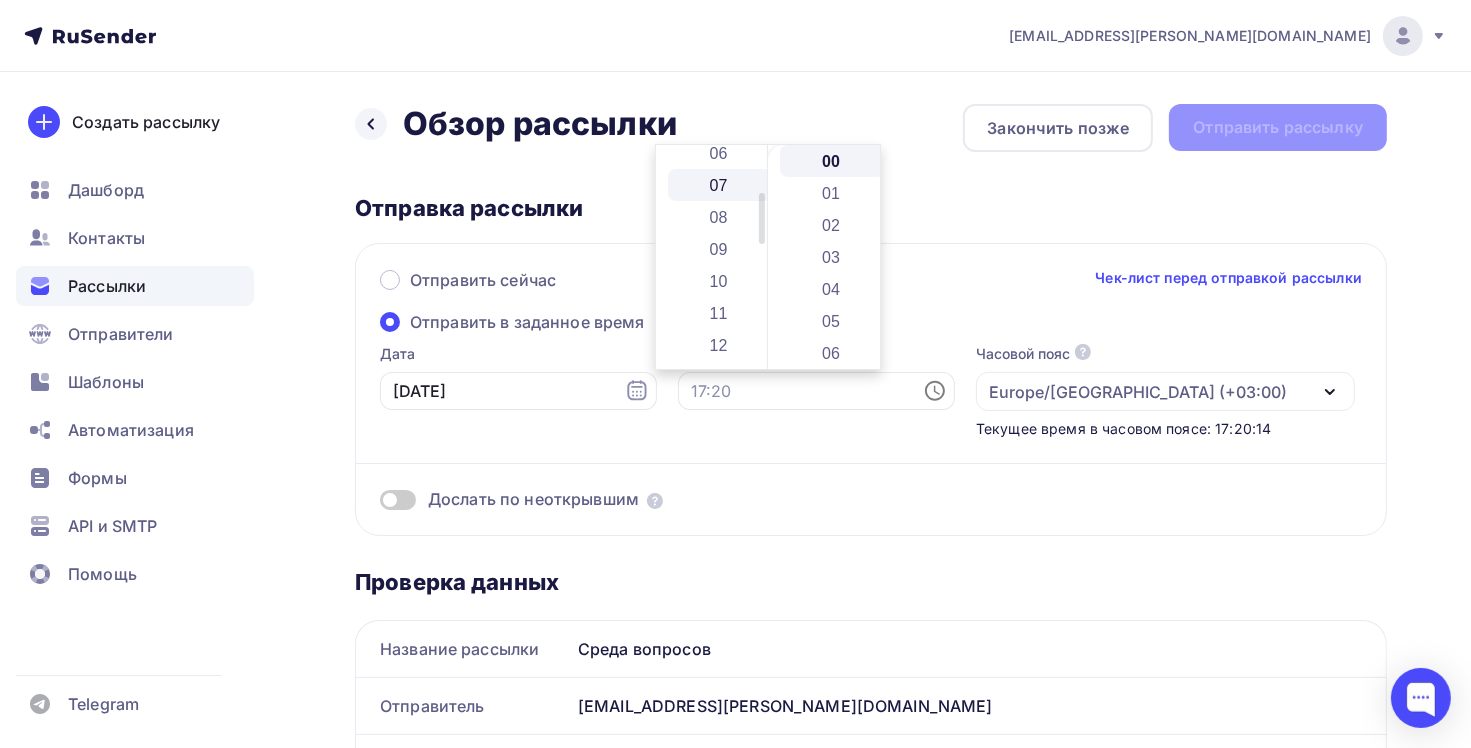click on "07" at bounding box center (720, 185) 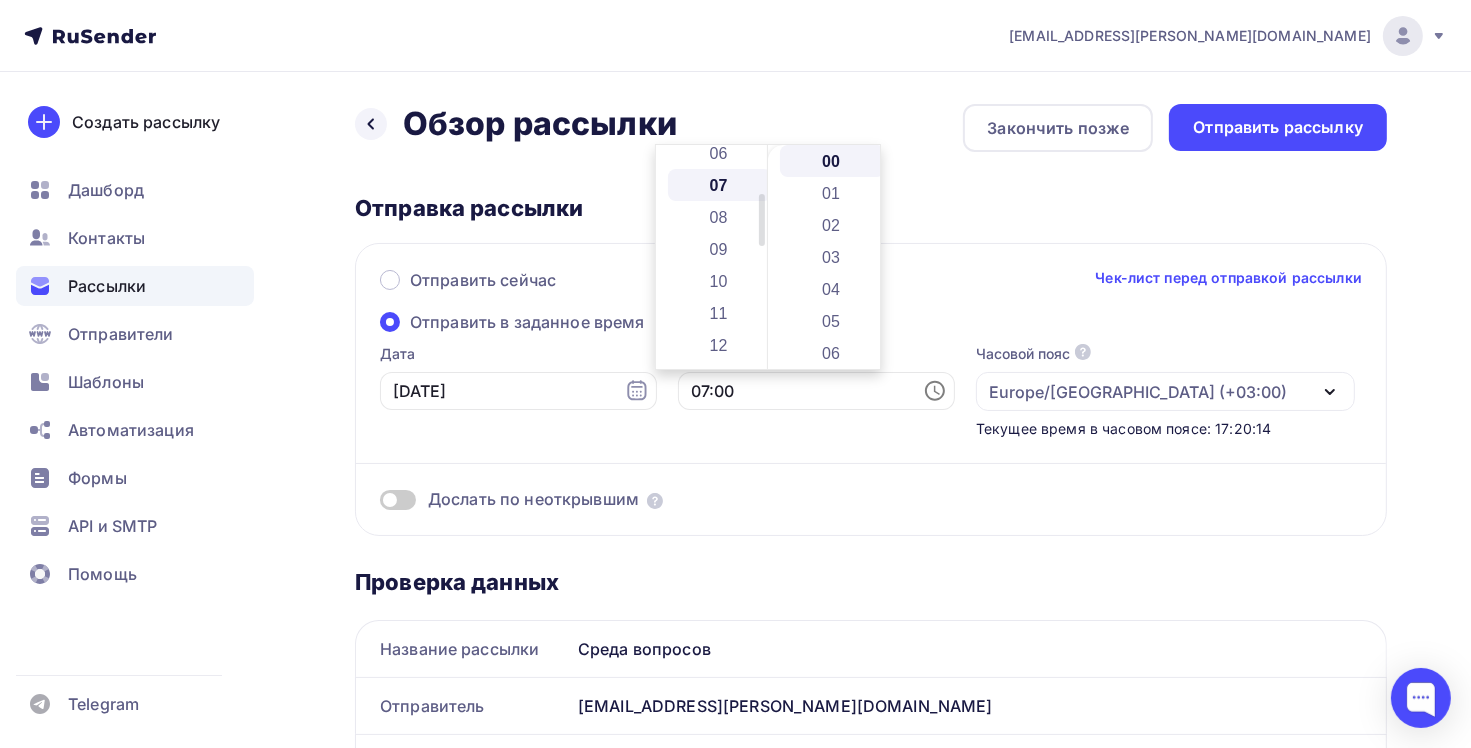 scroll, scrollTop: 224, scrollLeft: 0, axis: vertical 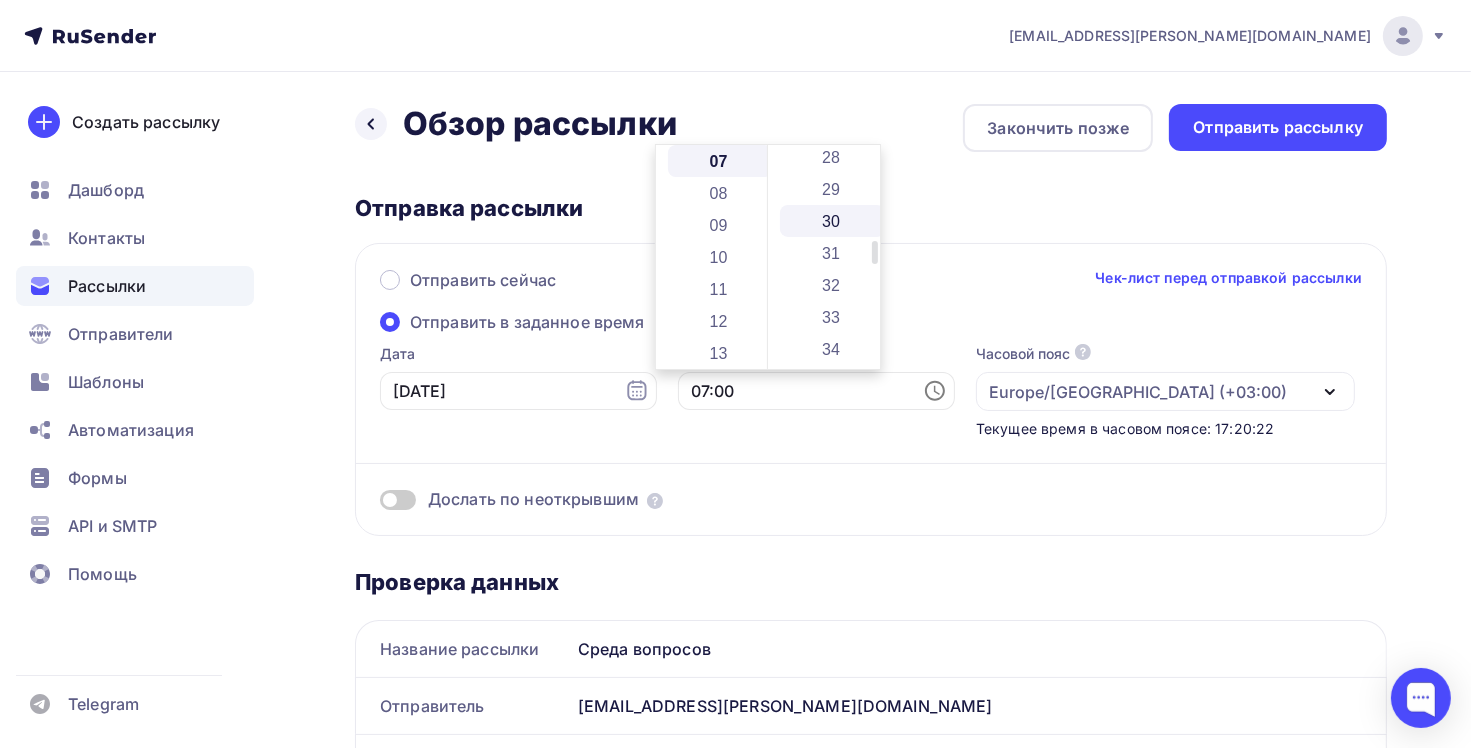 click on "30" at bounding box center [832, 221] 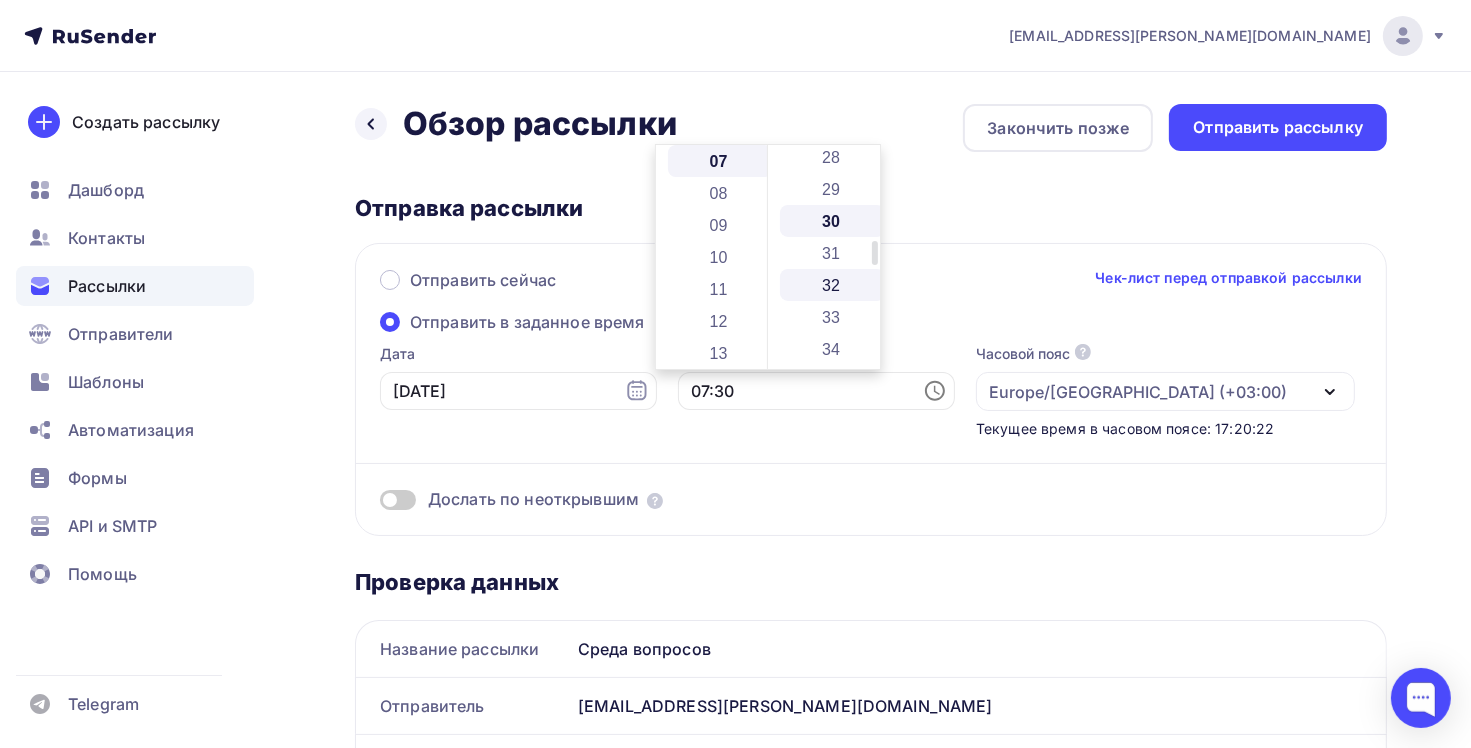 scroll, scrollTop: 960, scrollLeft: 0, axis: vertical 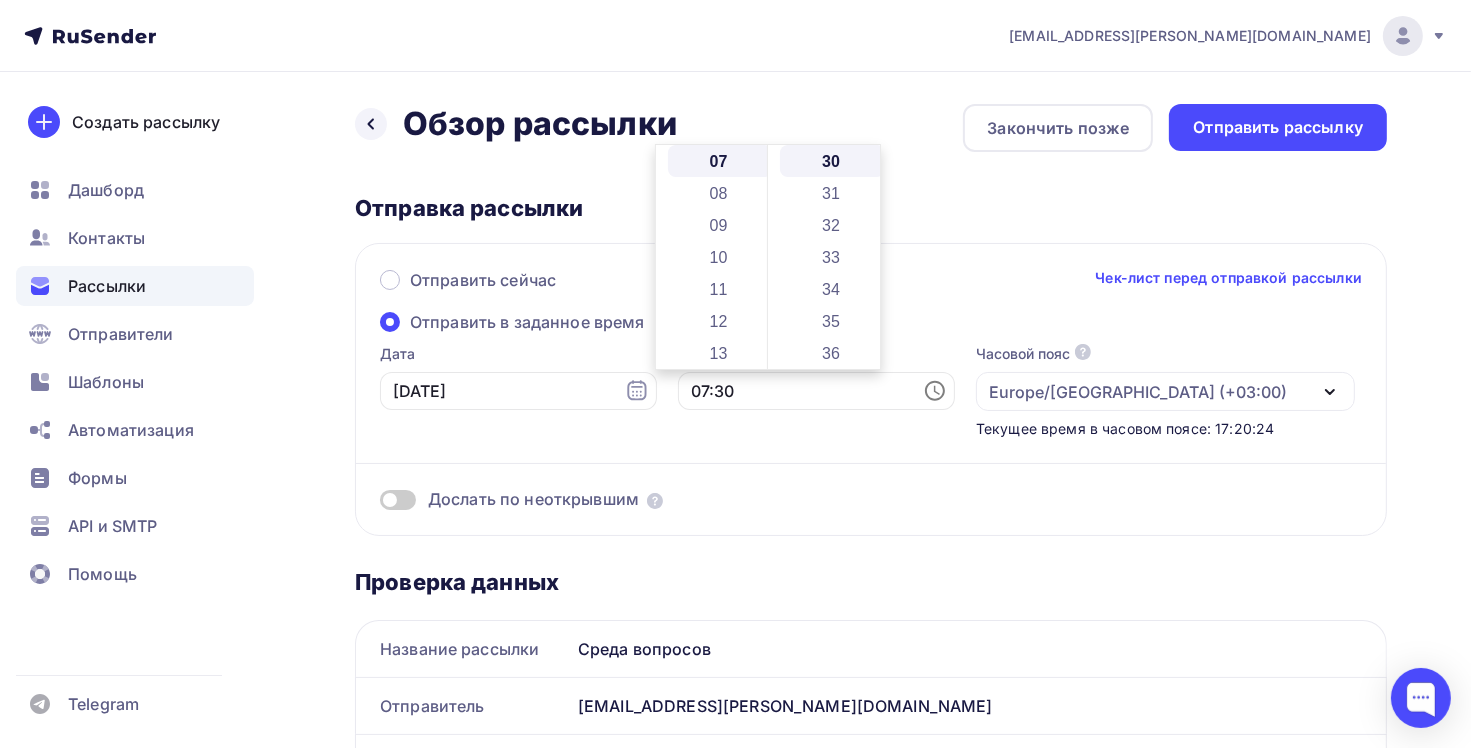 click on "Дослать по неоткрывшим" at bounding box center [871, 475] 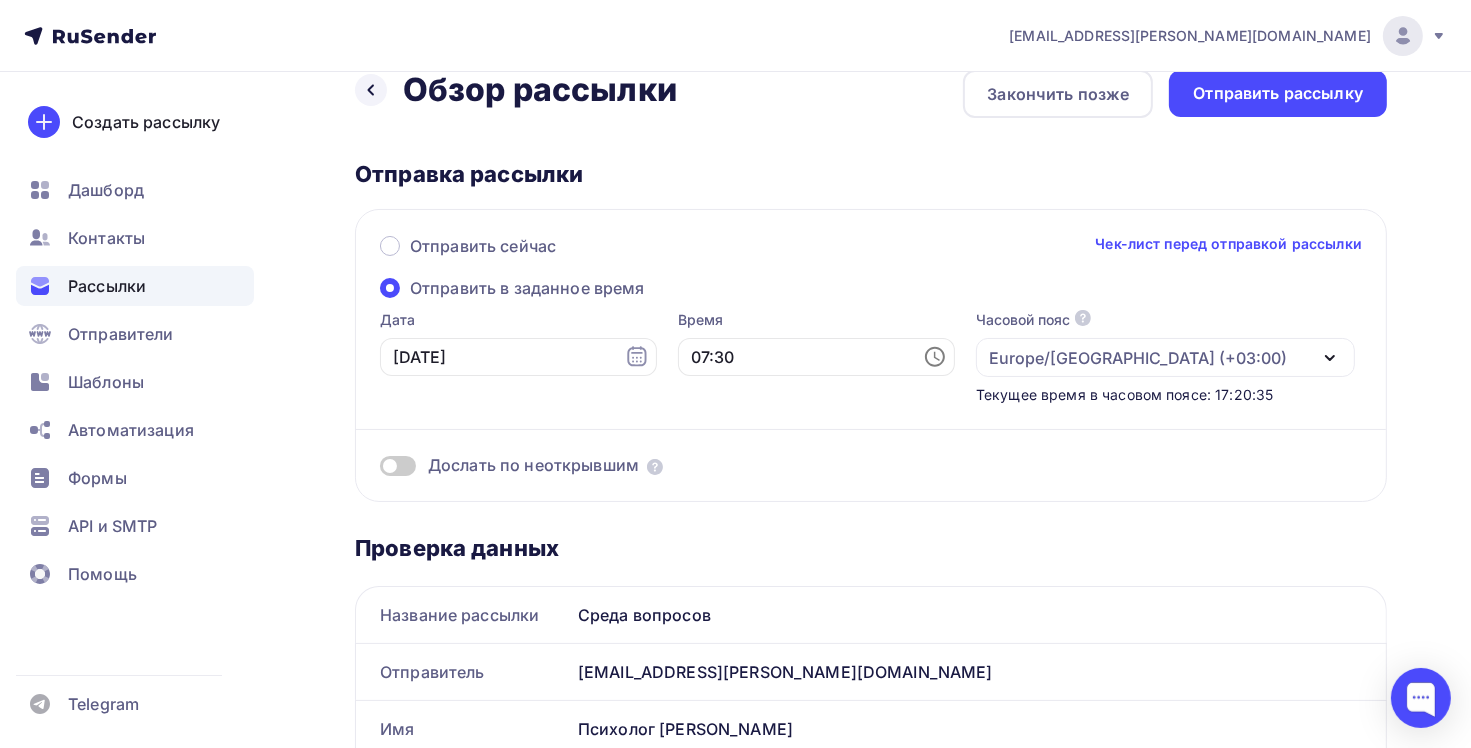 scroll, scrollTop: 0, scrollLeft: 0, axis: both 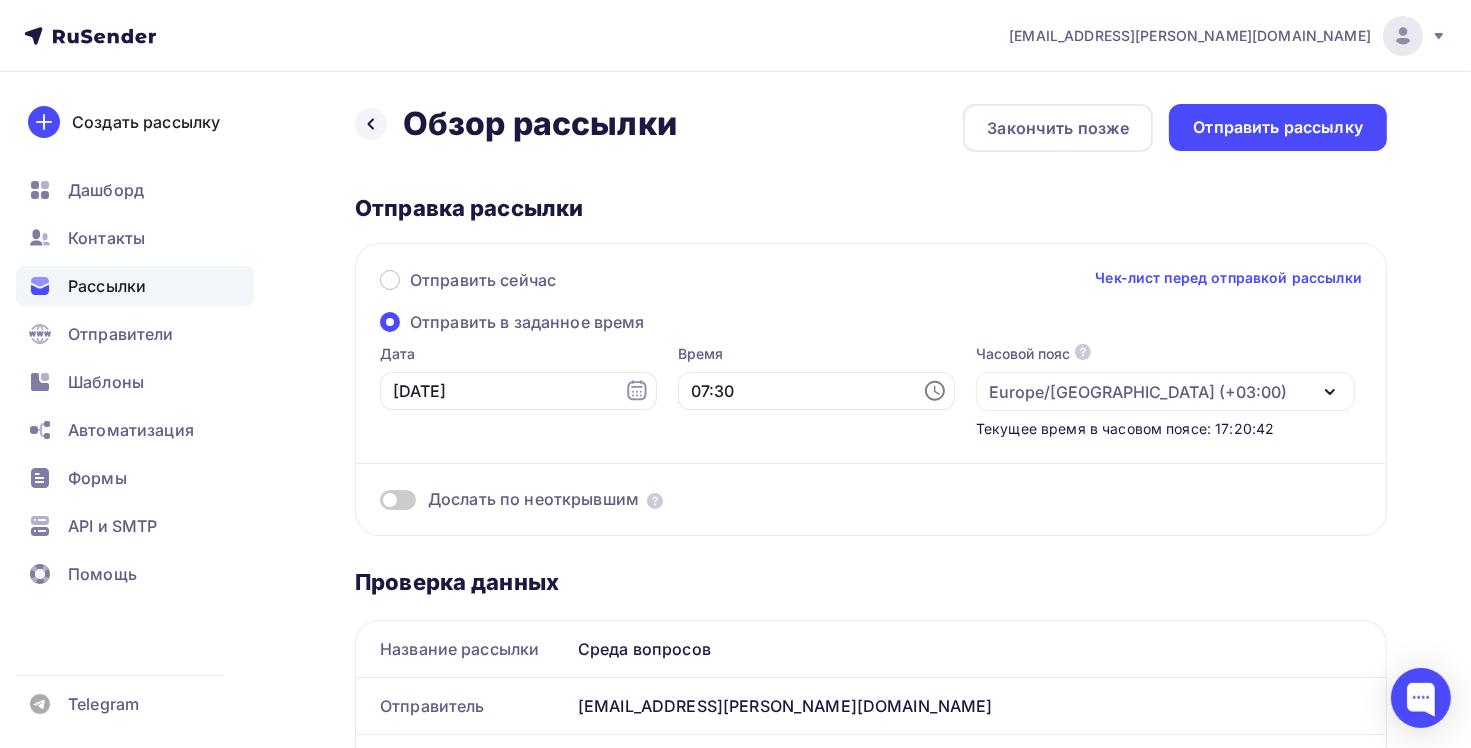 click at bounding box center [398, 500] 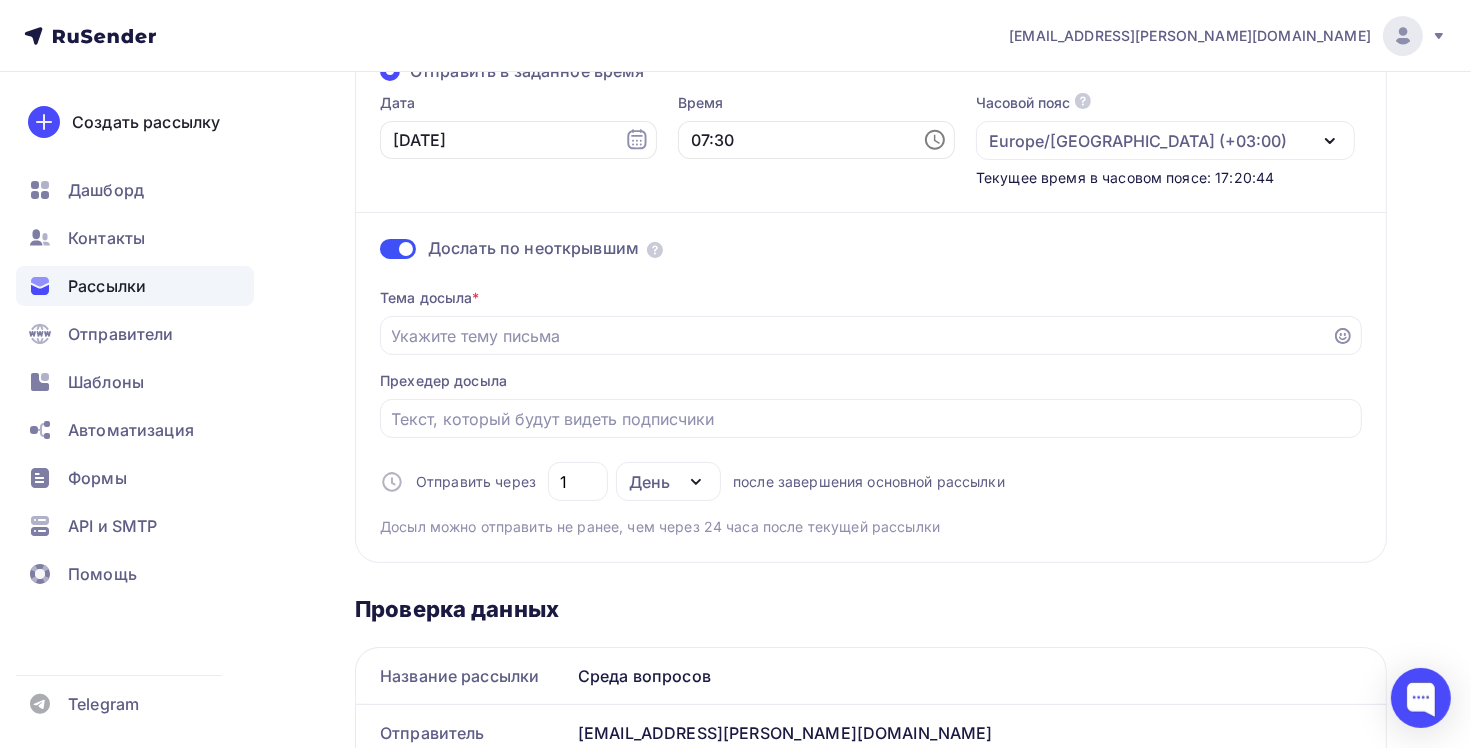 scroll, scrollTop: 300, scrollLeft: 0, axis: vertical 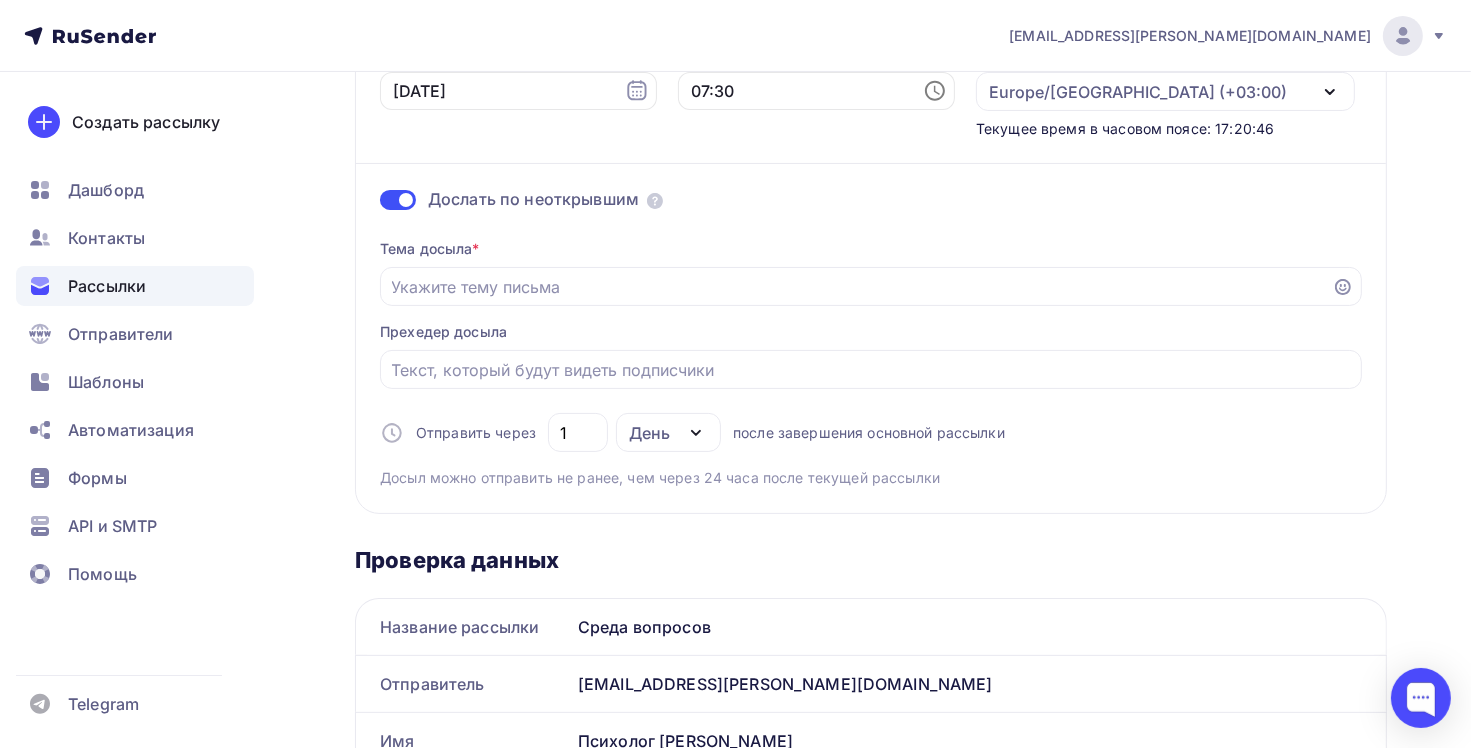 click at bounding box center (398, 200) 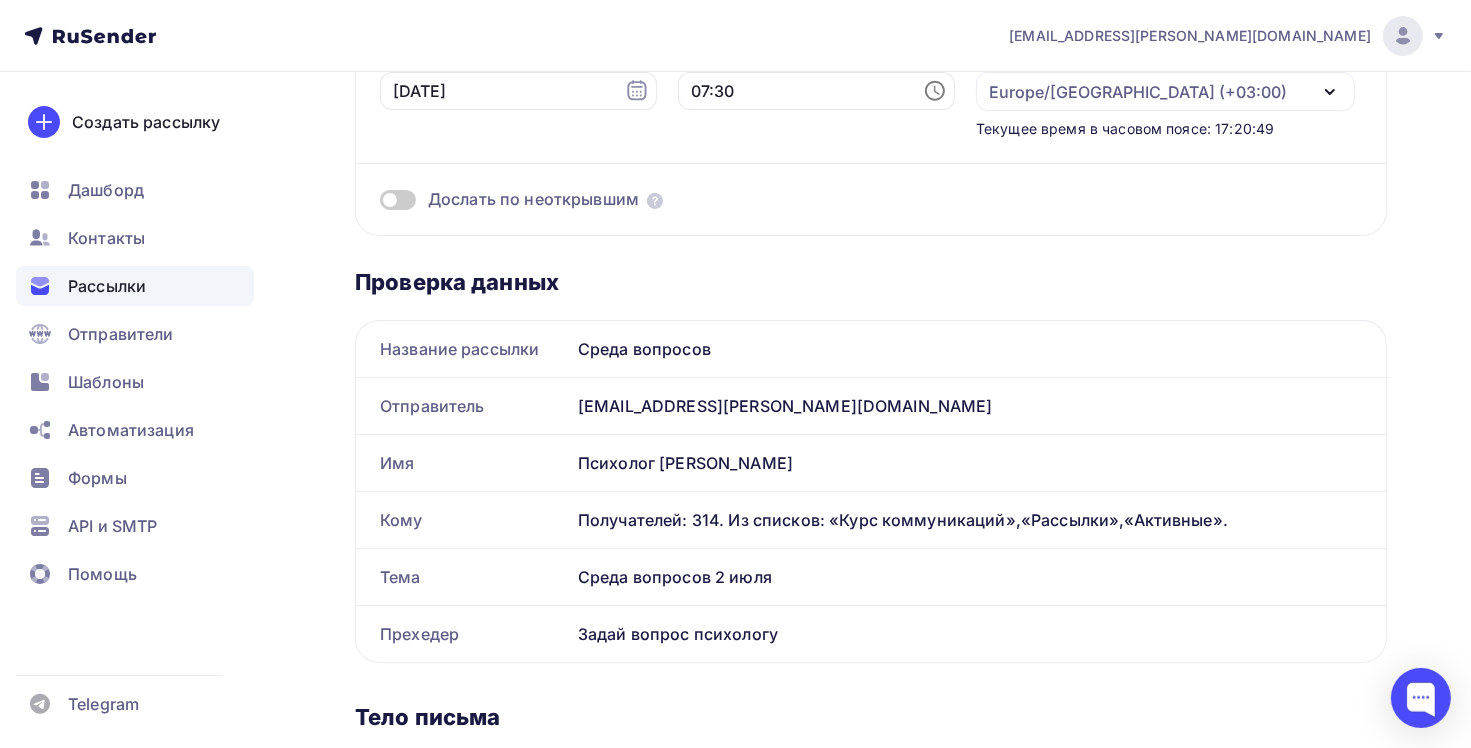 click at bounding box center (398, 200) 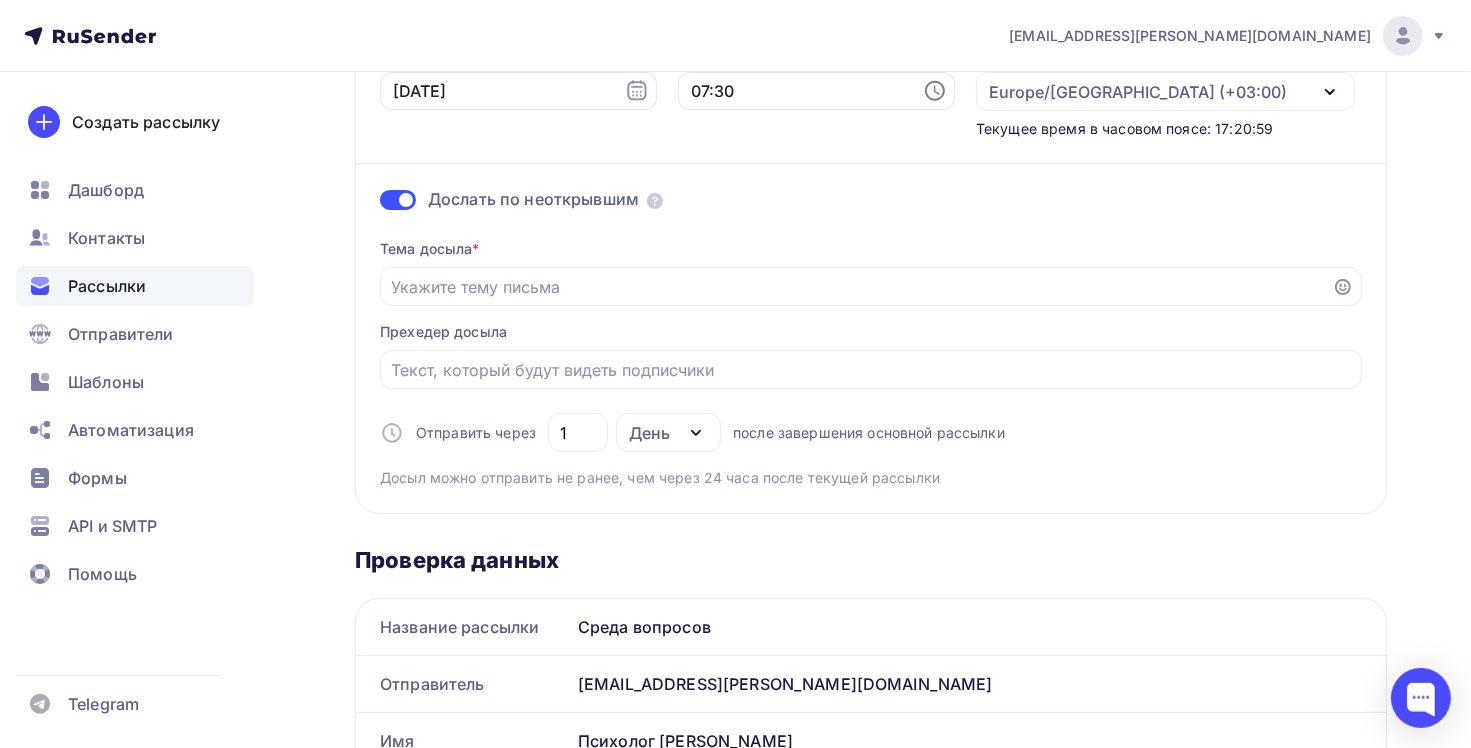 click at bounding box center [398, 200] 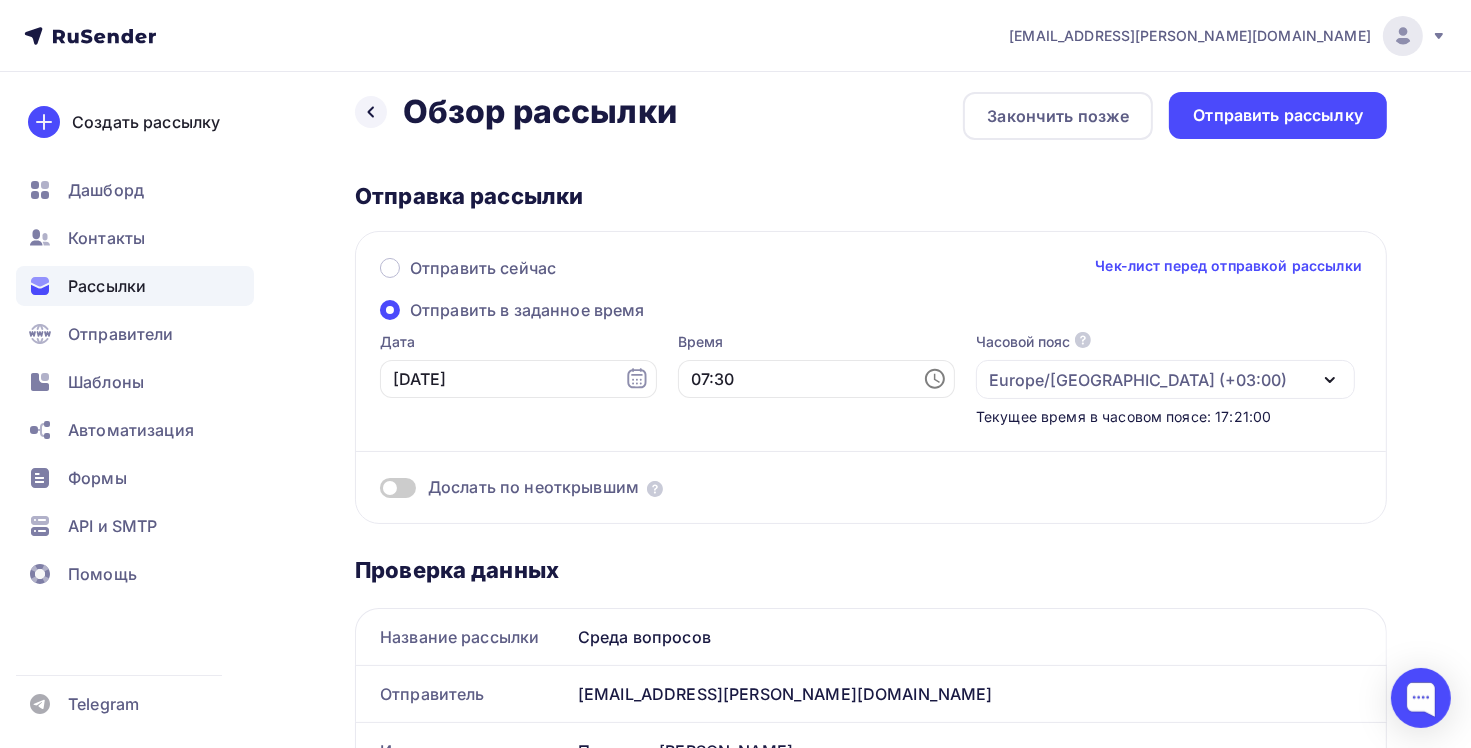 scroll, scrollTop: 0, scrollLeft: 0, axis: both 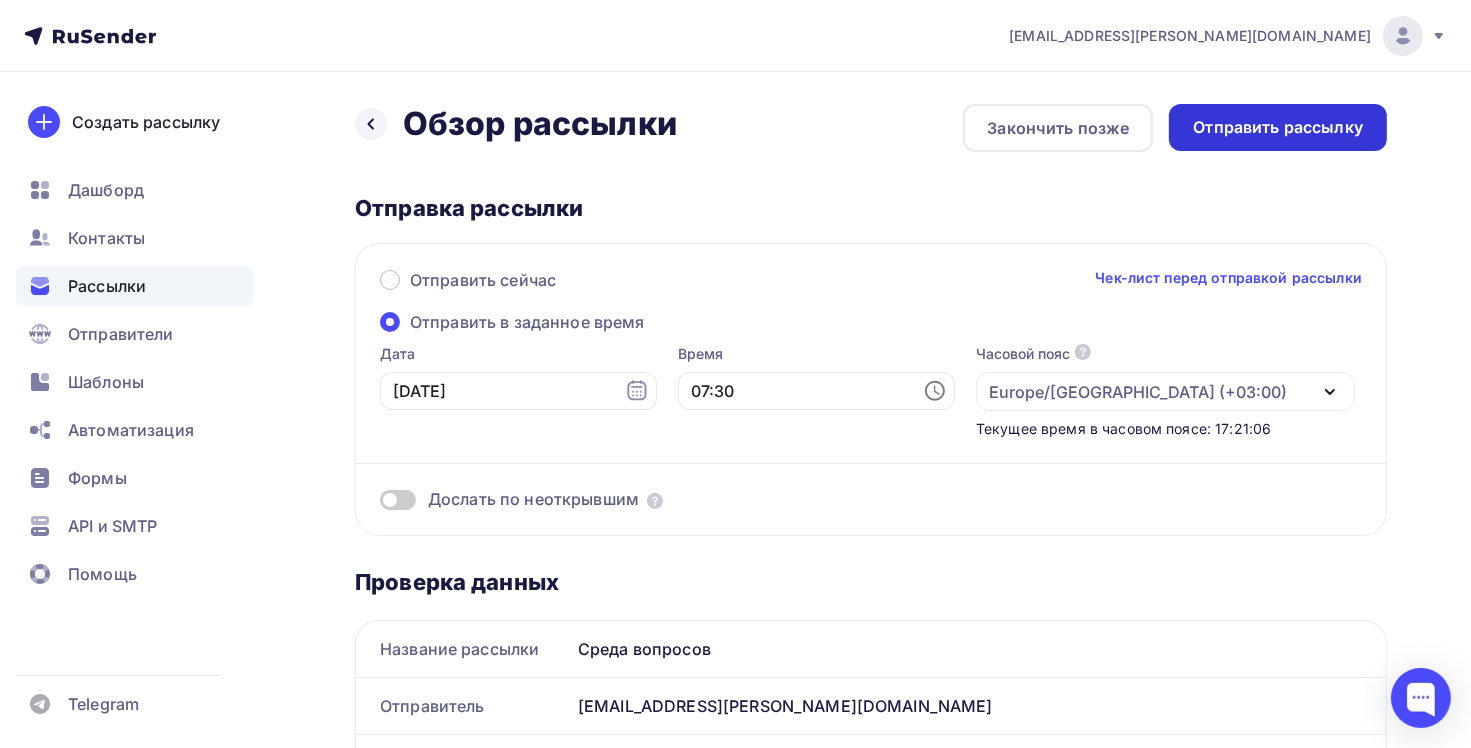 click on "Отправить рассылку" at bounding box center (1278, 127) 